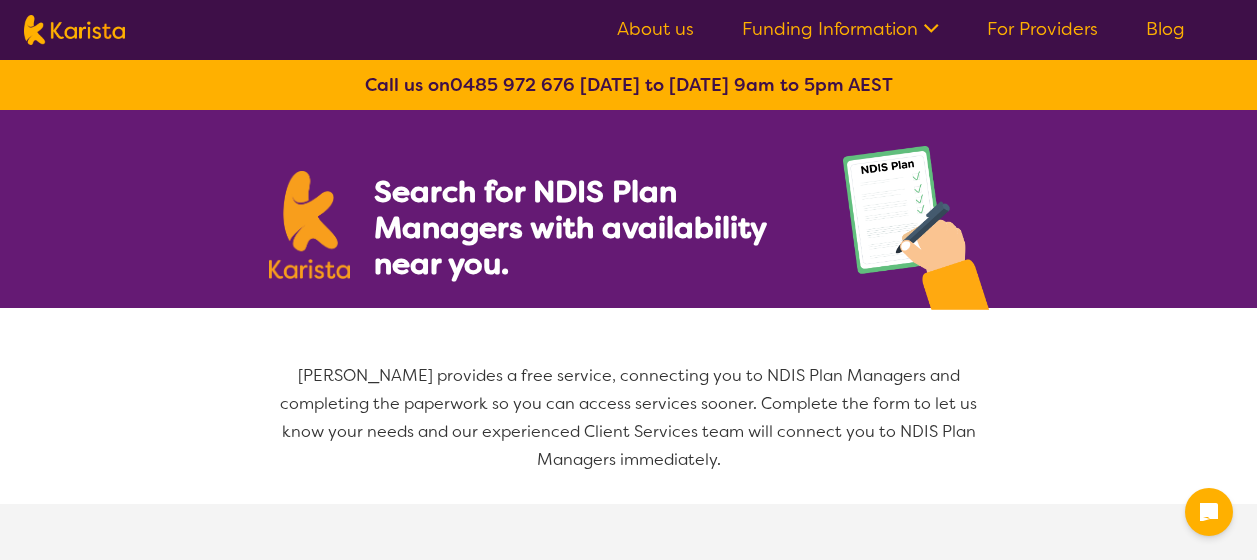 select on "NDIS Plan management" 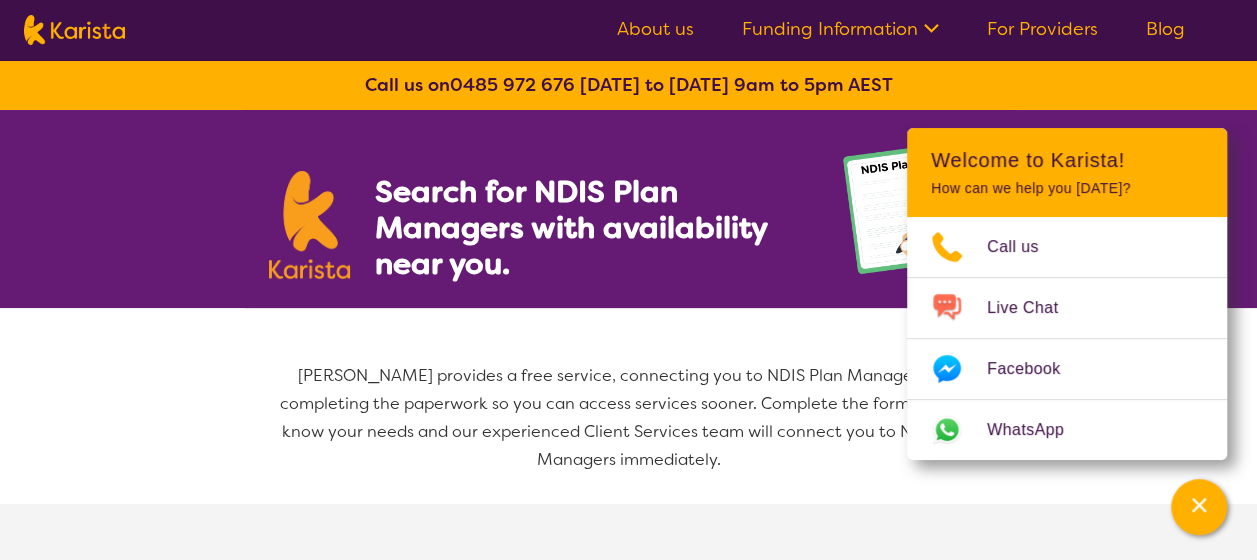 click on "[PERSON_NAME] provides a free service, connecting you to NDIS Plan Managers and completing the paperwork so you can access services sooner. Complete the form to let us know your needs and our experienced Client Services team will connect you to NDIS Plan Managers immediately." at bounding box center [629, 418] 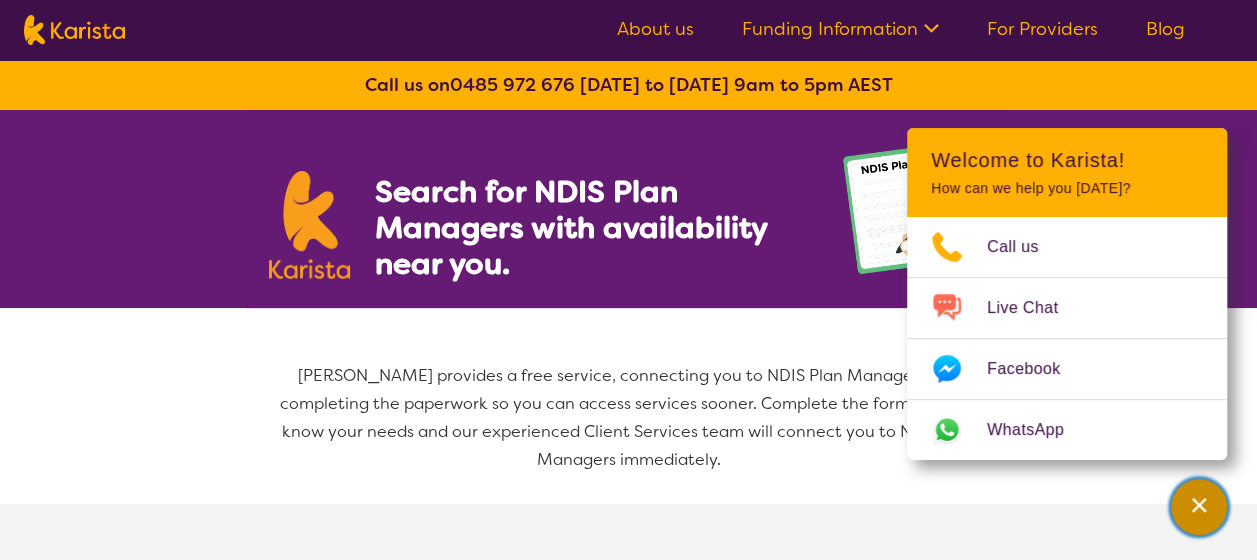 click 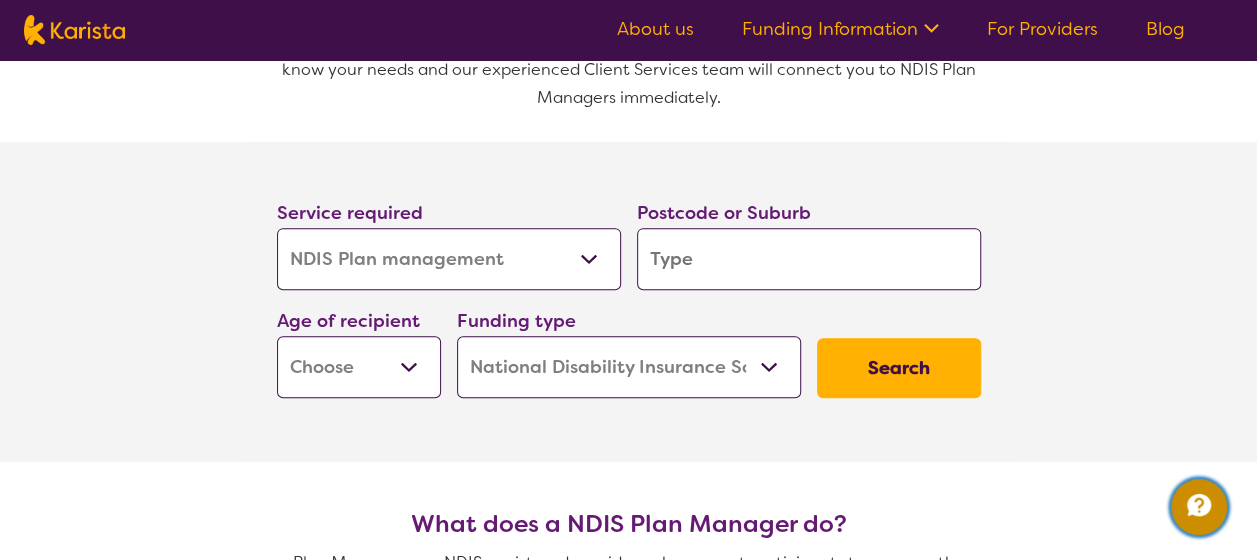 scroll, scrollTop: 400, scrollLeft: 0, axis: vertical 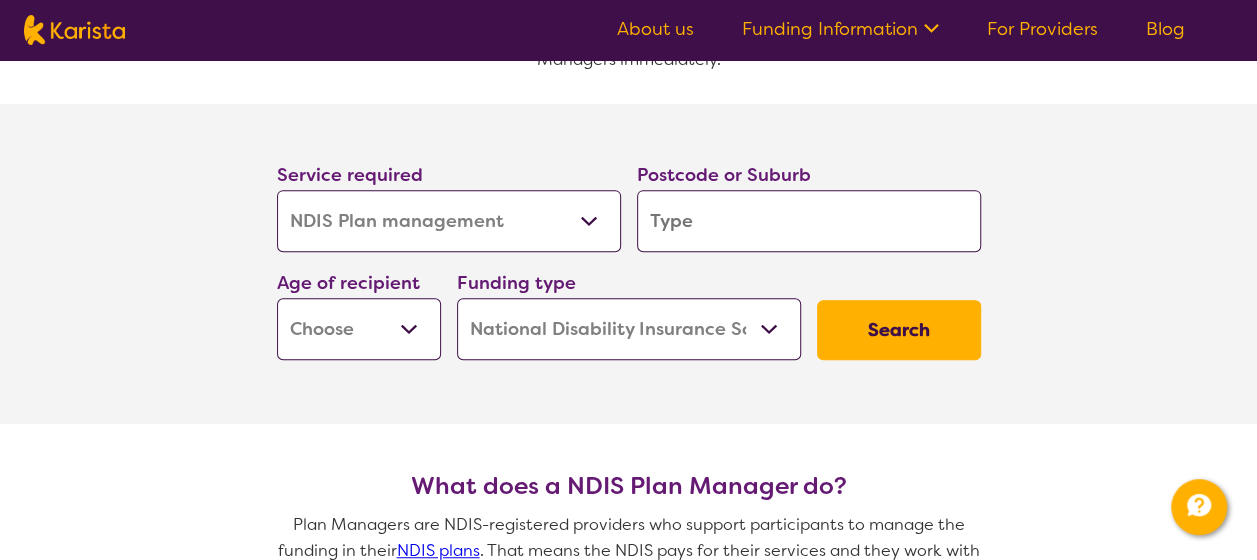 click on "Allied Health Assistant Assessment ([MEDICAL_DATA] or [MEDICAL_DATA]) Behaviour support Counselling Dietitian Domestic and home help Employment Support Exercise physiology Home Care Package Provider Key Worker NDIS Plan management NDIS Support Coordination Nursing services [MEDICAL_DATA] Personal care Physiotherapy [MEDICAL_DATA] Psychology Psychosocial Recovery Coach Respite [MEDICAL_DATA] Support worker Supported accommodation" at bounding box center [449, 221] 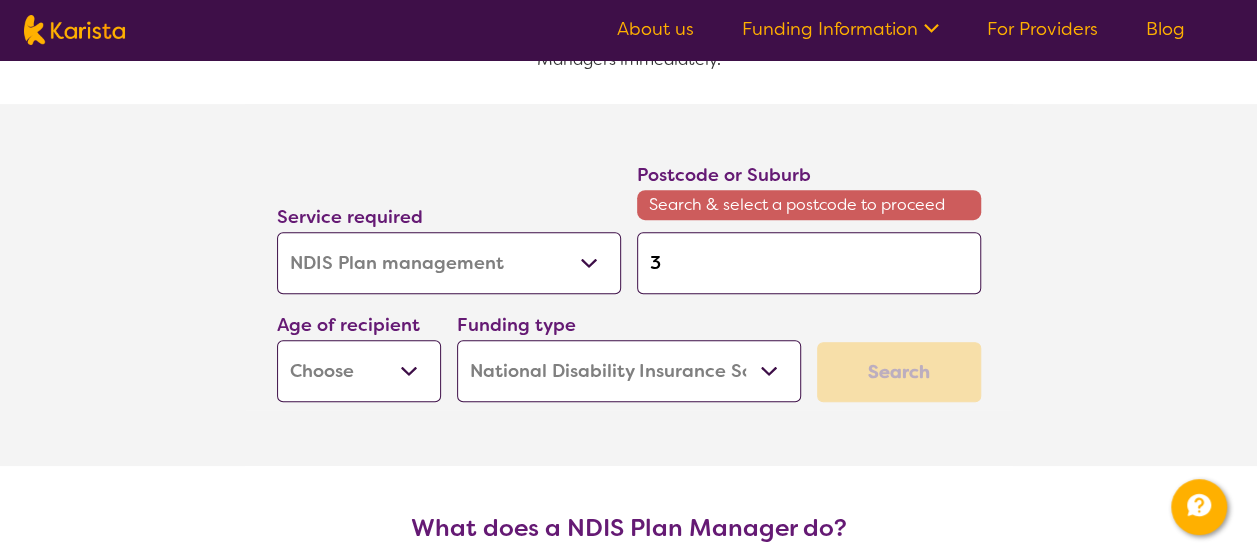 type on "32" 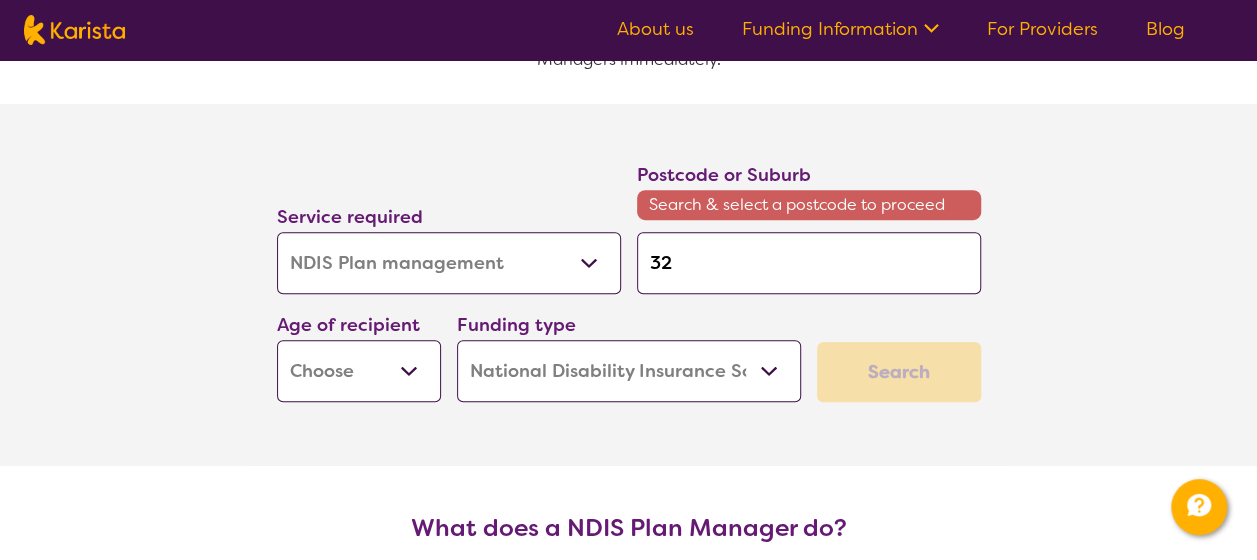 type on "320" 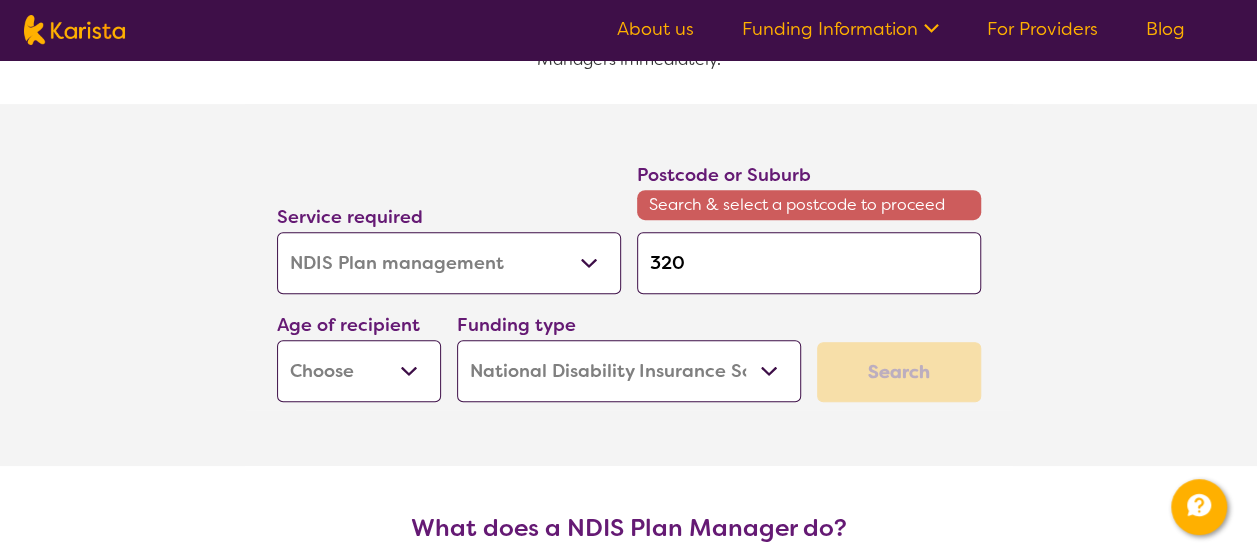 type on "3204" 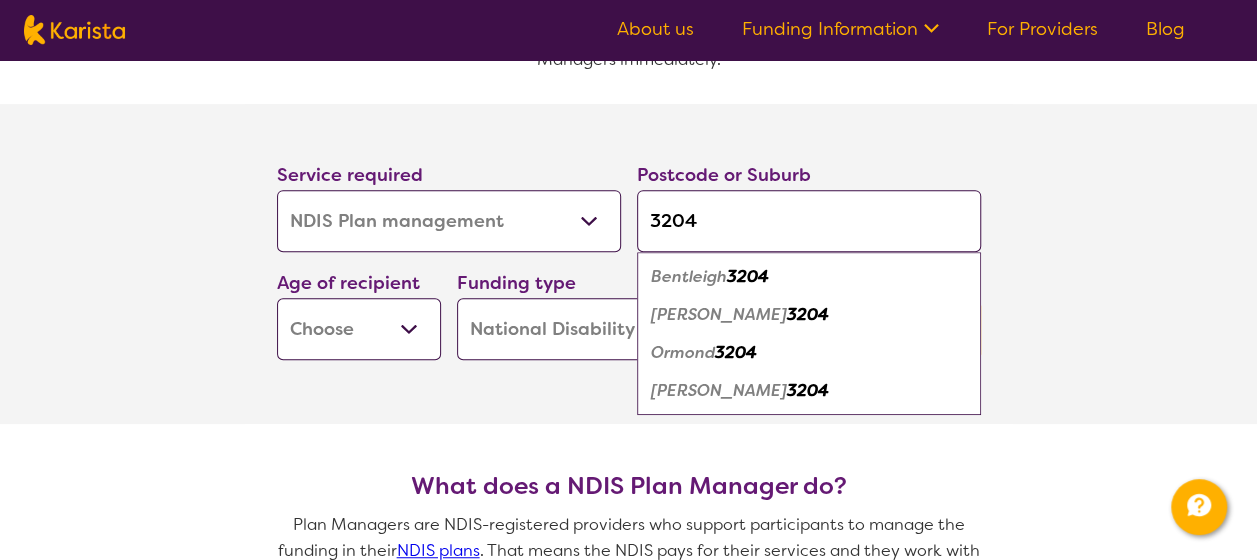 type on "3204" 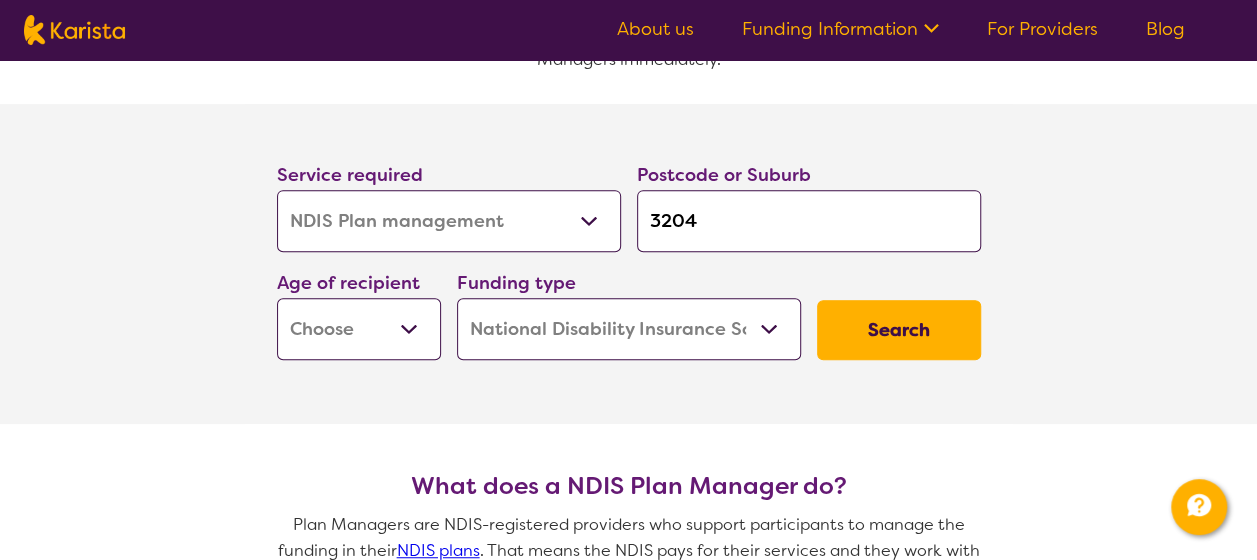 click on "Home Care Package (HCP) National Disability Insurance Scheme (NDIS) I don't know" at bounding box center [629, 329] 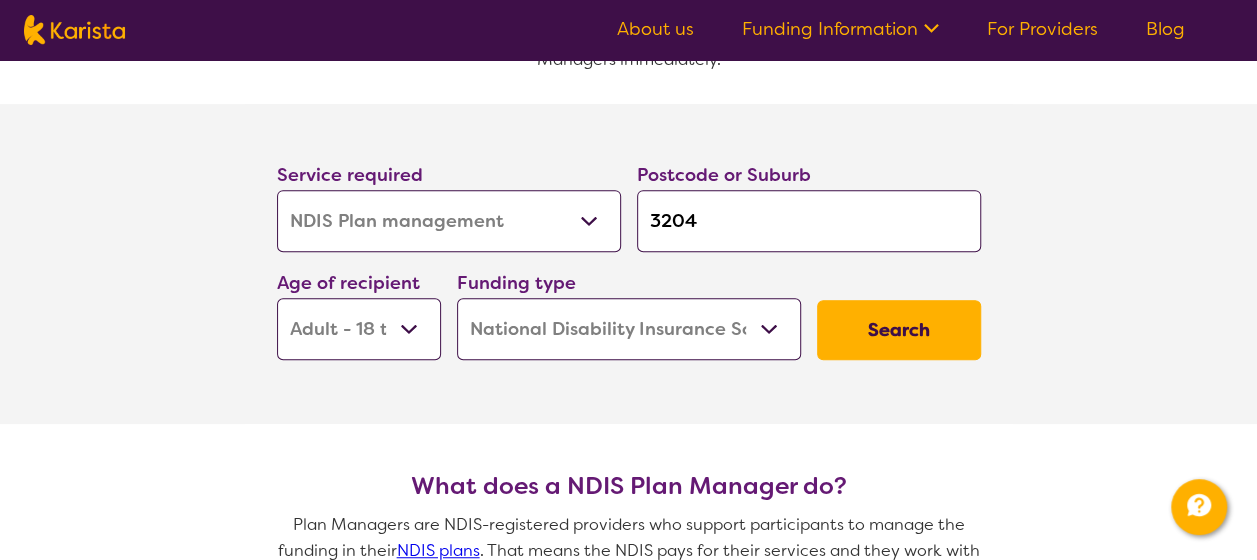 click on "Early Childhood - 0 to 9 Child - 10 to 11 Adolescent - 12 to 17 Adult - 18 to 64 Aged - [DEMOGRAPHIC_DATA]+" at bounding box center (359, 329) 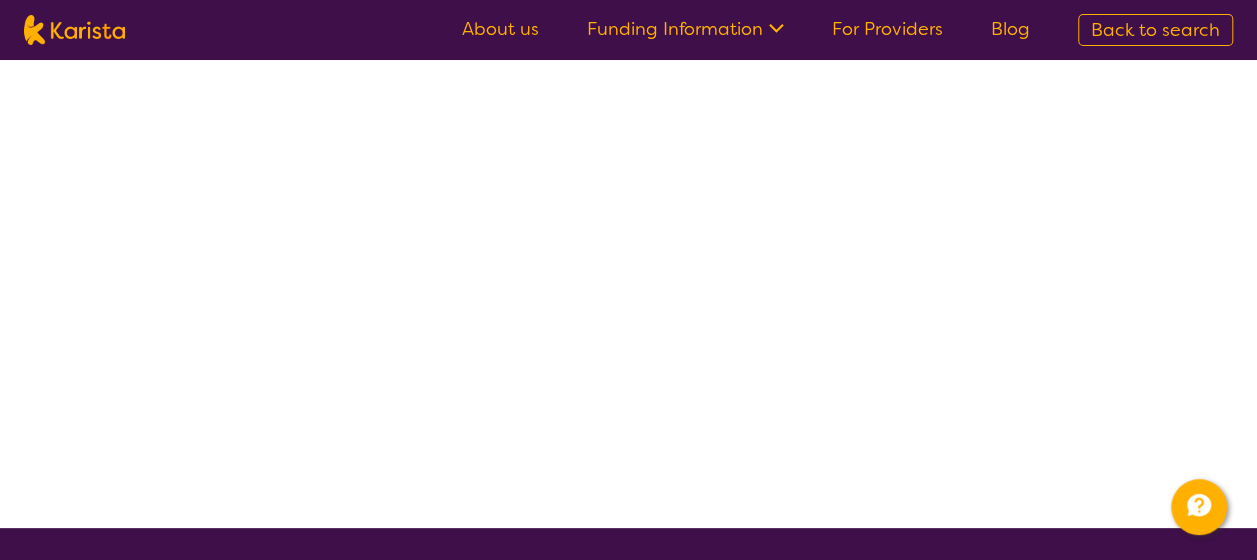scroll, scrollTop: 0, scrollLeft: 0, axis: both 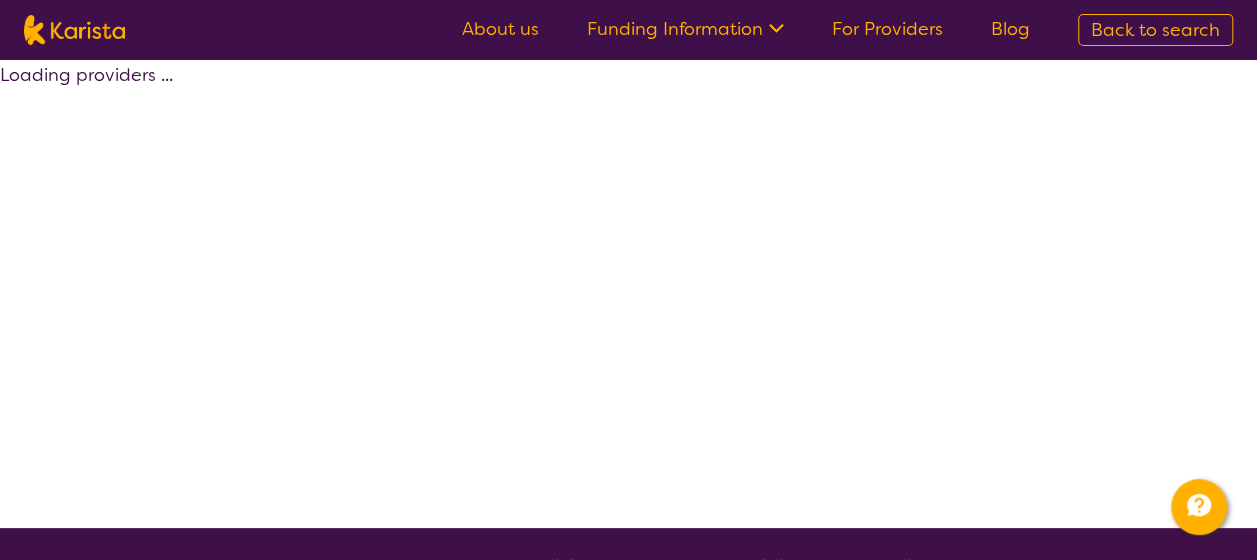 select on "by_score" 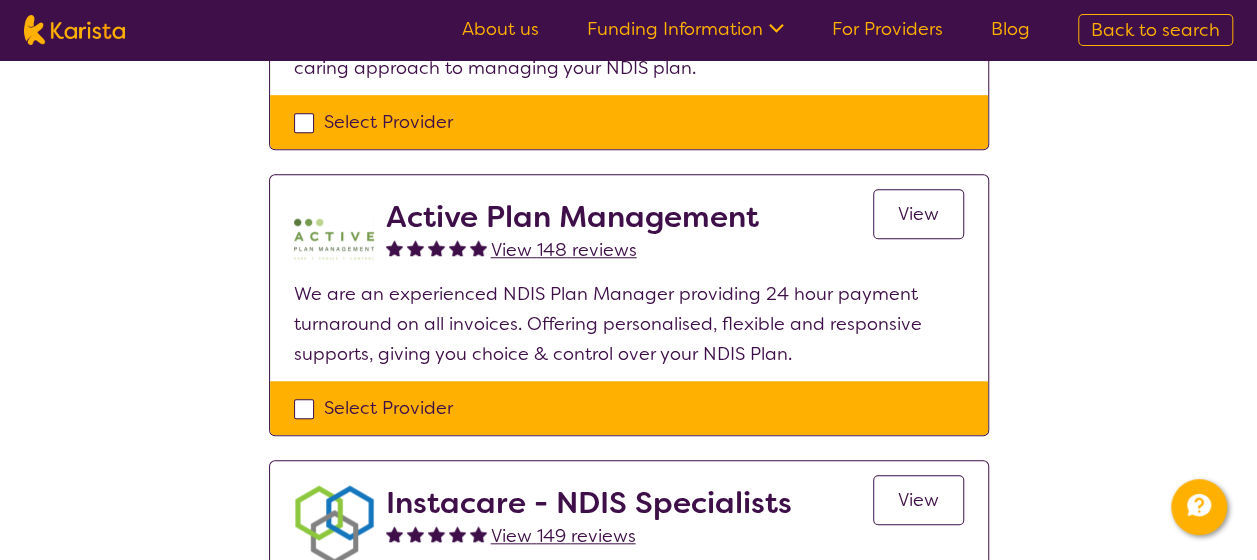 scroll, scrollTop: 900, scrollLeft: 0, axis: vertical 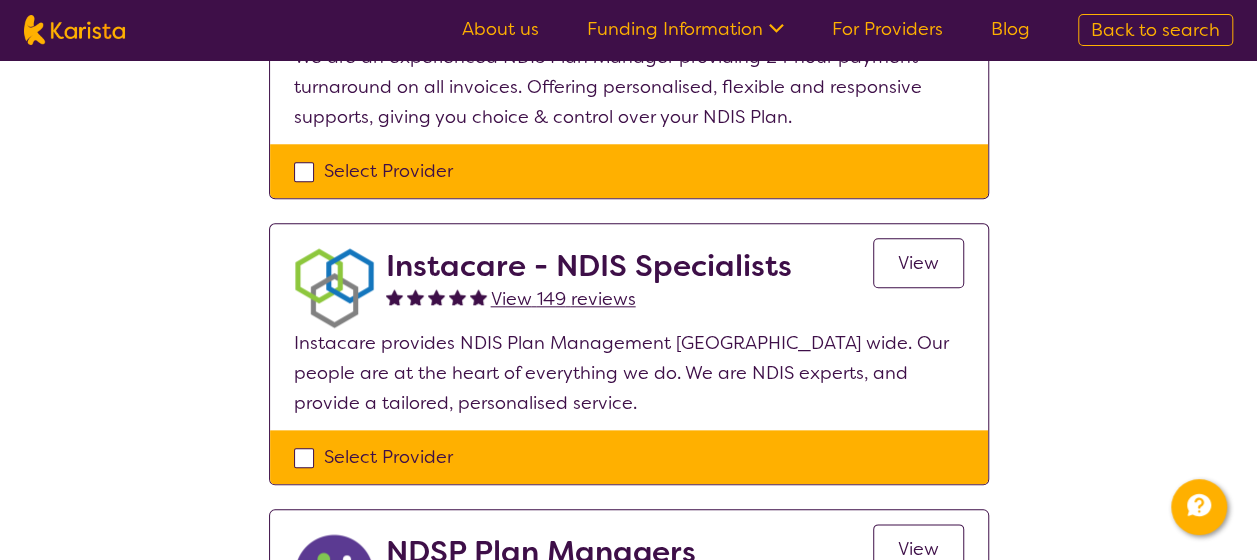 click on "Select Provider" at bounding box center [629, 457] 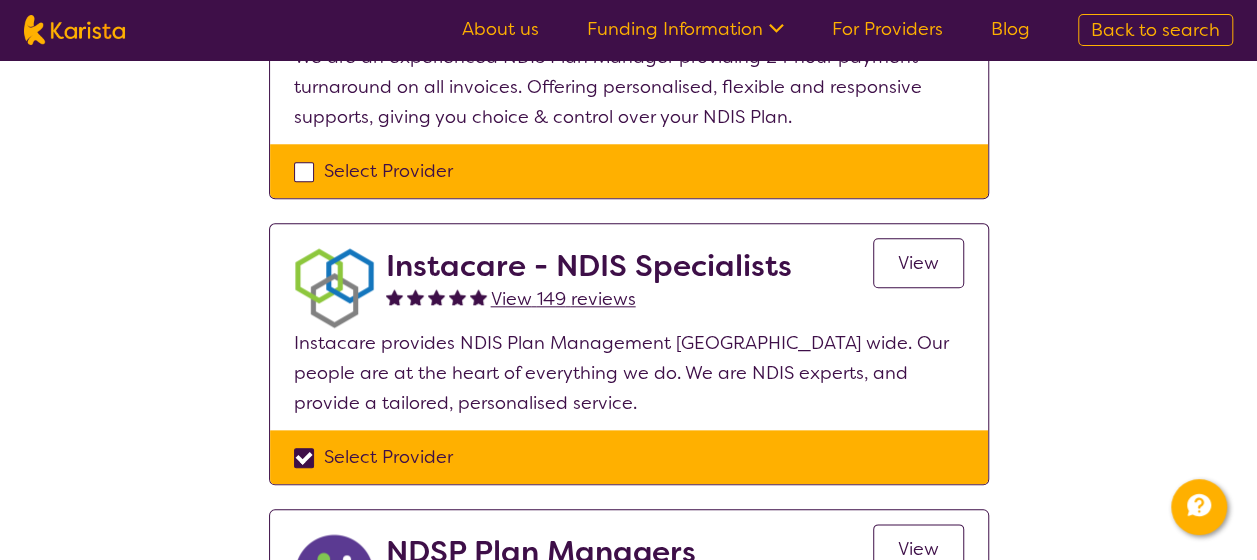 checkbox on "true" 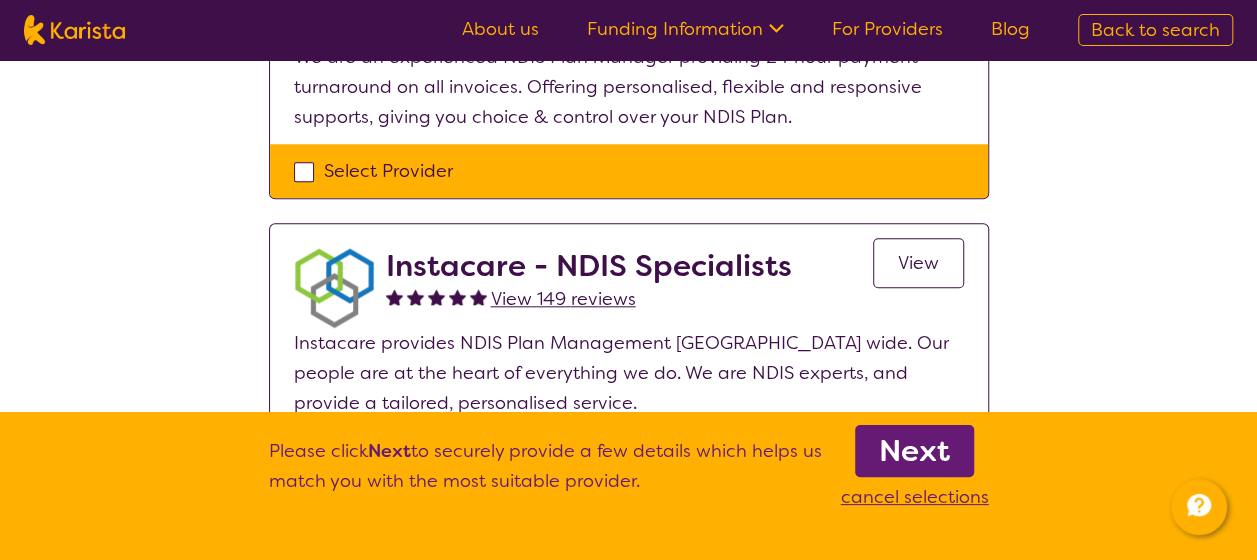 click on "Select one or more providers and click the 'NEXT' button to proceed 1 - 10 of 10 providers  for  NDIS Plan management , Adult - 18 to 64 , National Disability Insurance Scheme (NDIS)  in  [GEOGRAPHIC_DATA] (3204) . Sort by:  Highly reviewed Top rated BRK Plan Management View   16   reviews View At BRK Plan Management, we care about you, your goals, and your aspirations. As your plan manager, we are here to take the stress away from you and manage your NDIS plan better. Select Provider Diversity Plan Management View   8   reviews View Personal, Independent NDIS Plan Management. We are always available to answer your calls, provide information and advice and take a flexible and caring approach to managing your NDIS plan. Select Provider Active Plan Management View   148   reviews View We are an experienced NDIS Plan Manager providing 24 hour payment turnaround on all invoices.  Offering personalised, flexible and responsive supports, giving you choice & control over your NDIS Plan. Select Provider View   149   reviews" at bounding box center [629, 660] 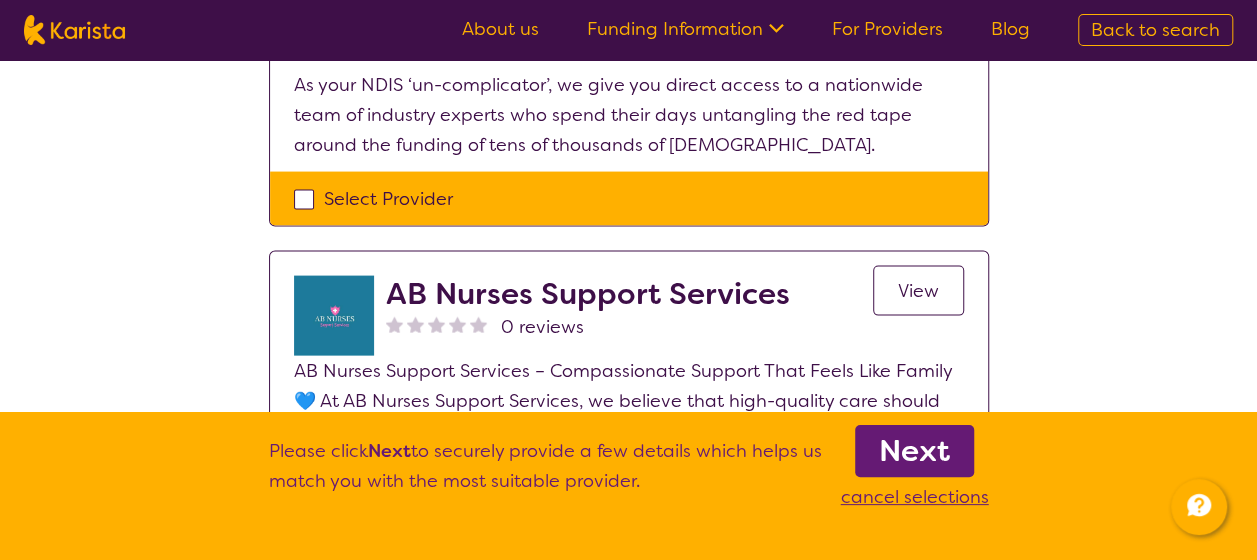 scroll, scrollTop: 2000, scrollLeft: 0, axis: vertical 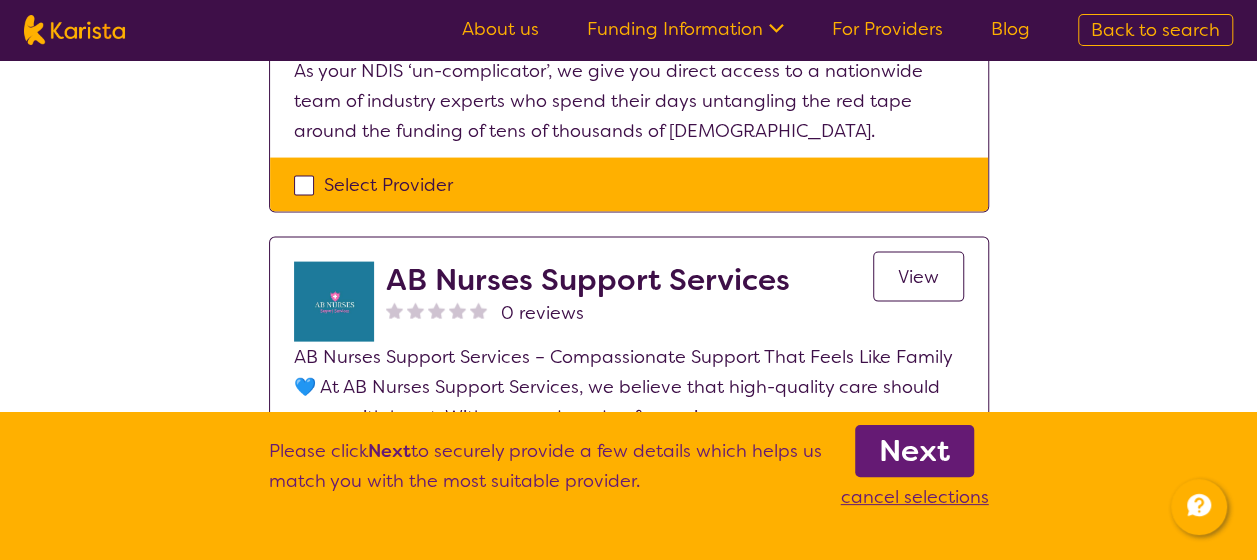 click on "Select Provider" at bounding box center (629, 185) 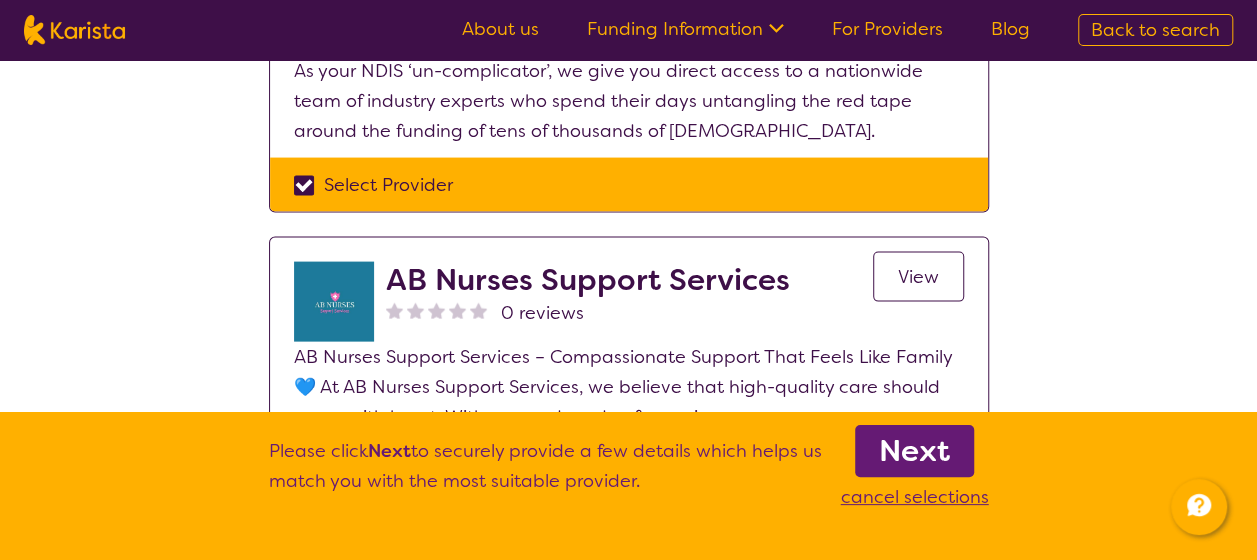 checkbox on "true" 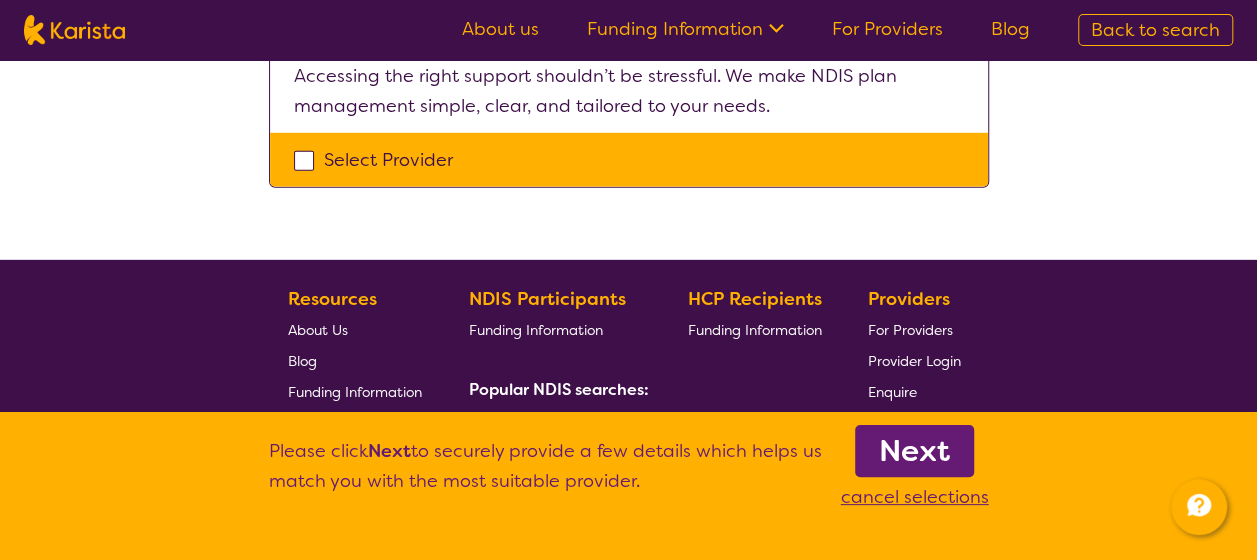 scroll, scrollTop: 2900, scrollLeft: 0, axis: vertical 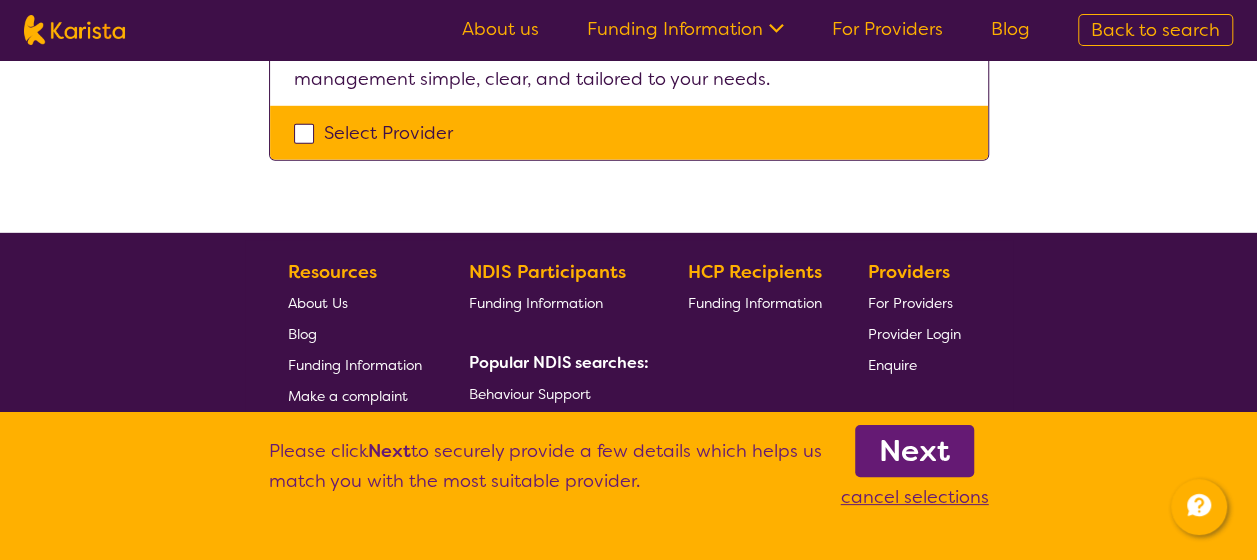 click on "Next" at bounding box center (914, 451) 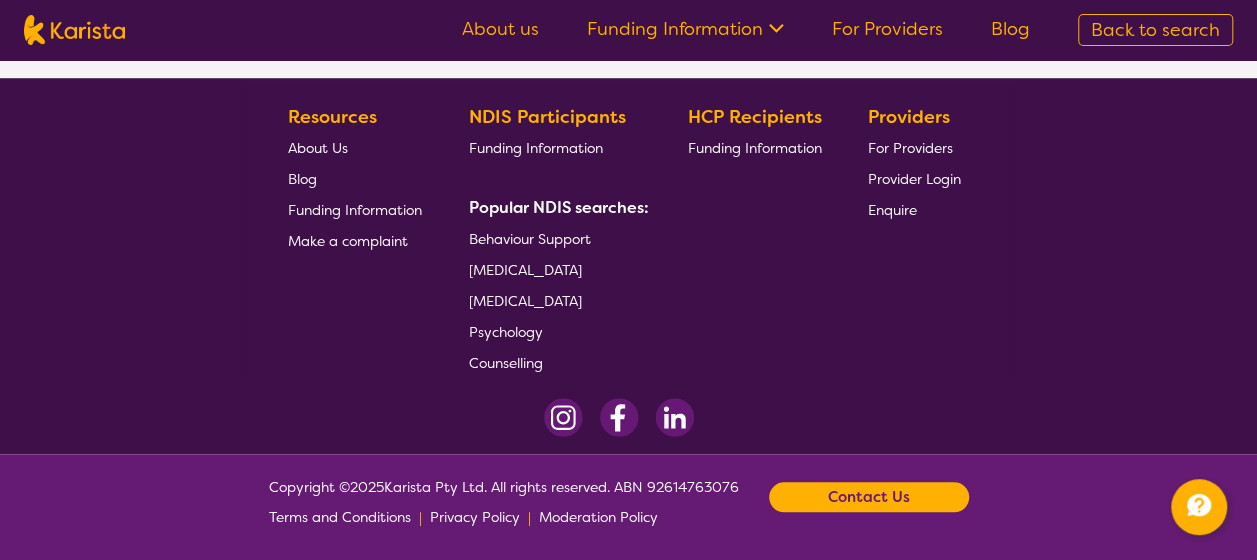scroll, scrollTop: 0, scrollLeft: 0, axis: both 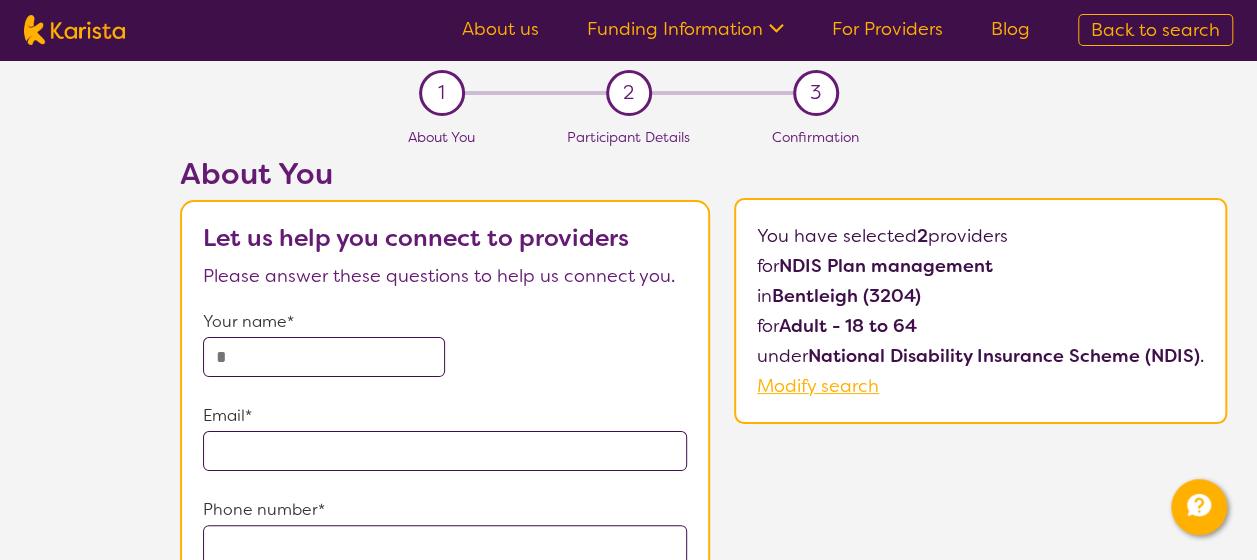 click at bounding box center [324, 357] 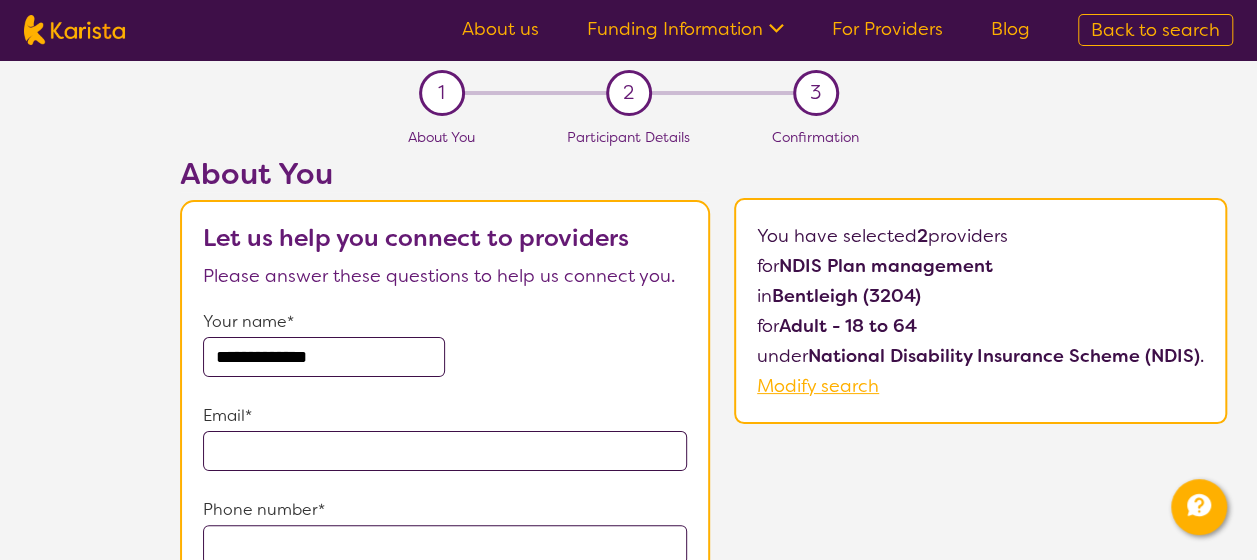 type on "**********" 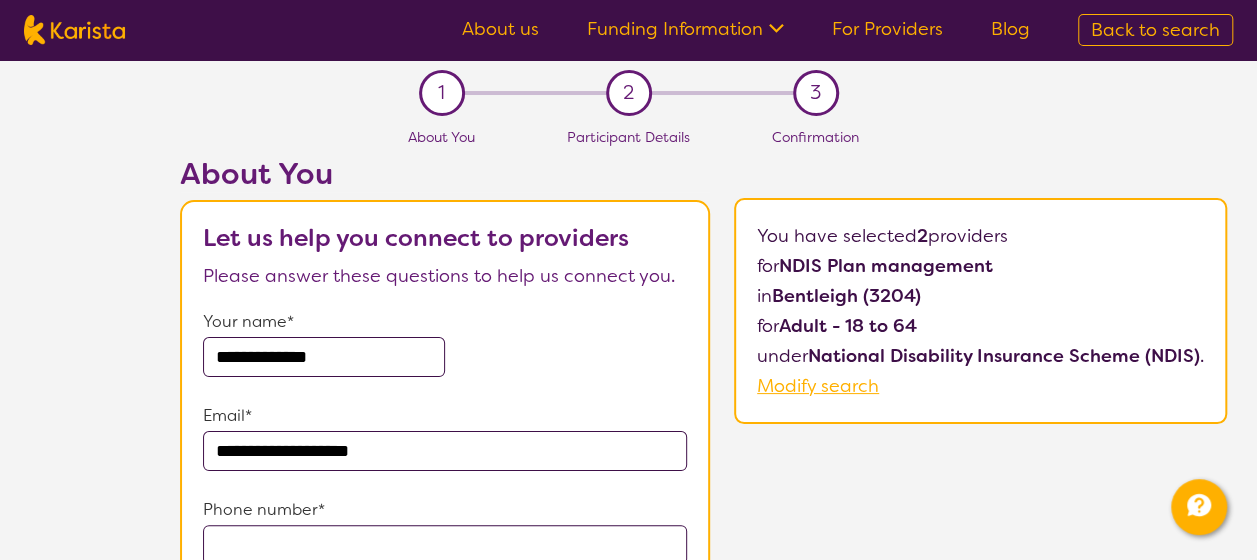 type on "**********" 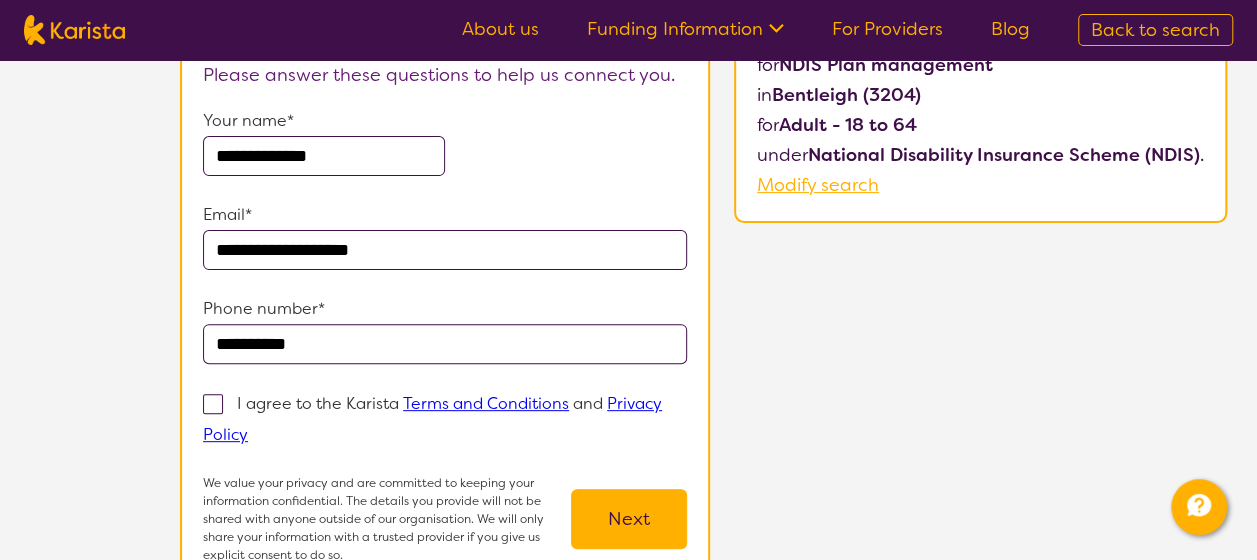 scroll, scrollTop: 300, scrollLeft: 0, axis: vertical 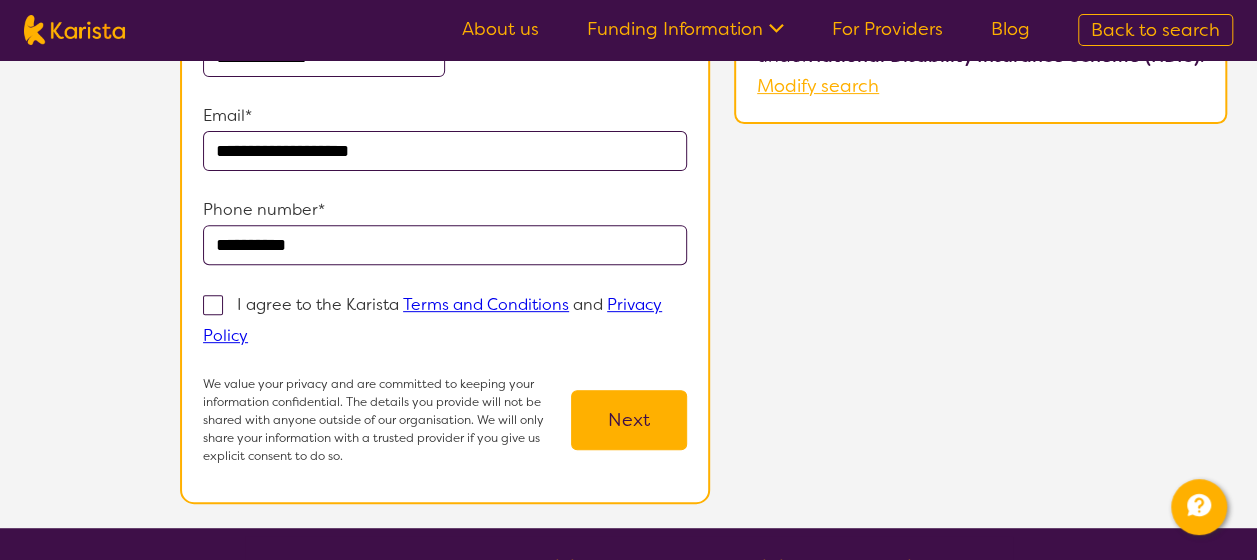 click at bounding box center (213, 305) 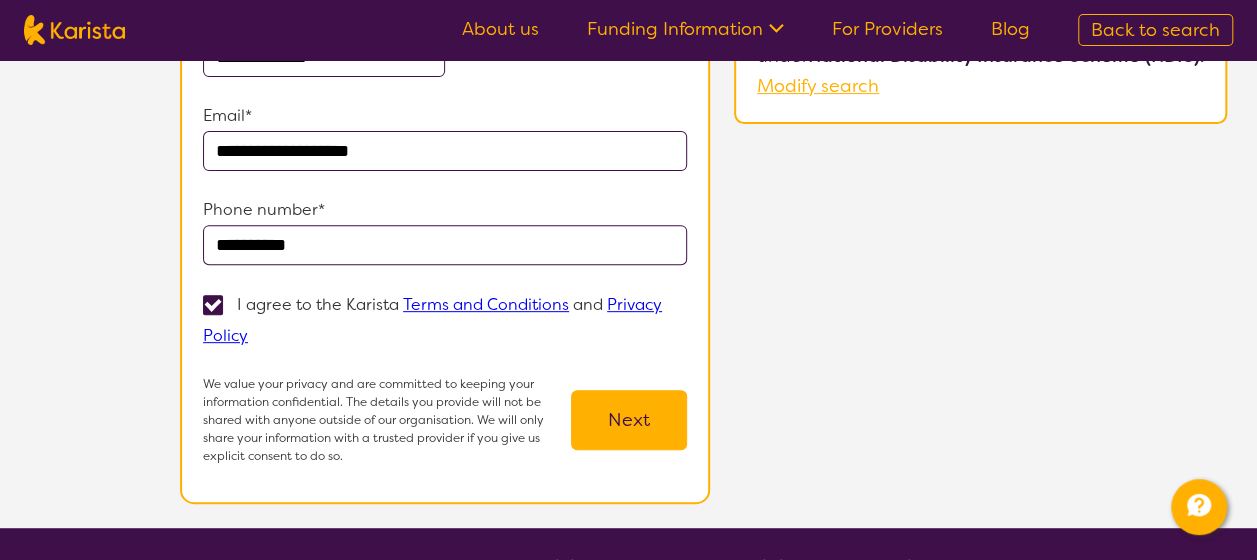 click on "Next" at bounding box center (629, 420) 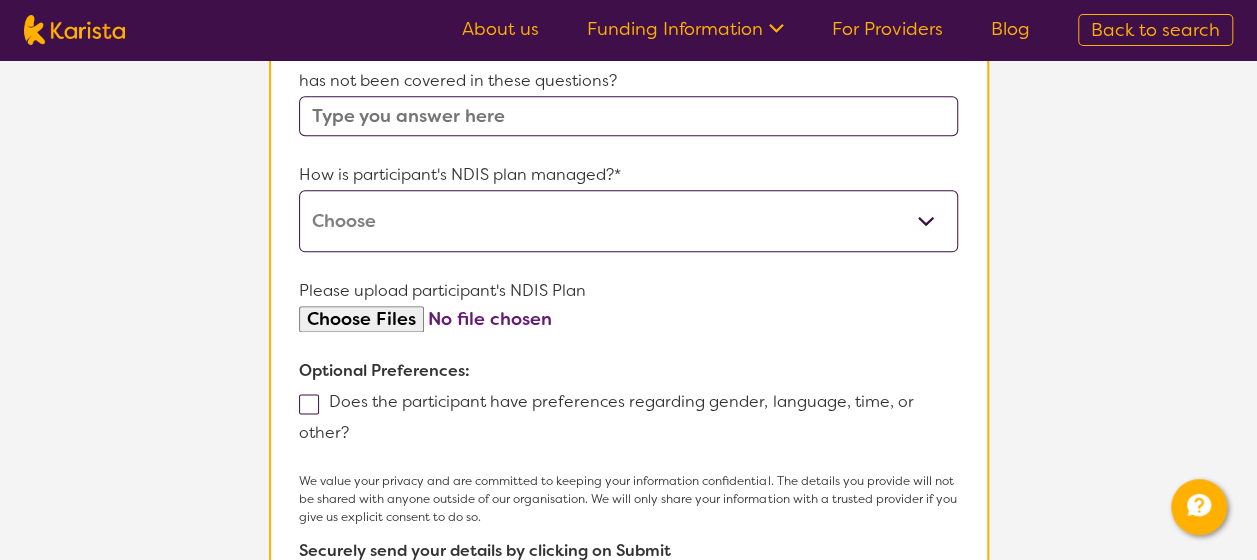 scroll, scrollTop: 1100, scrollLeft: 0, axis: vertical 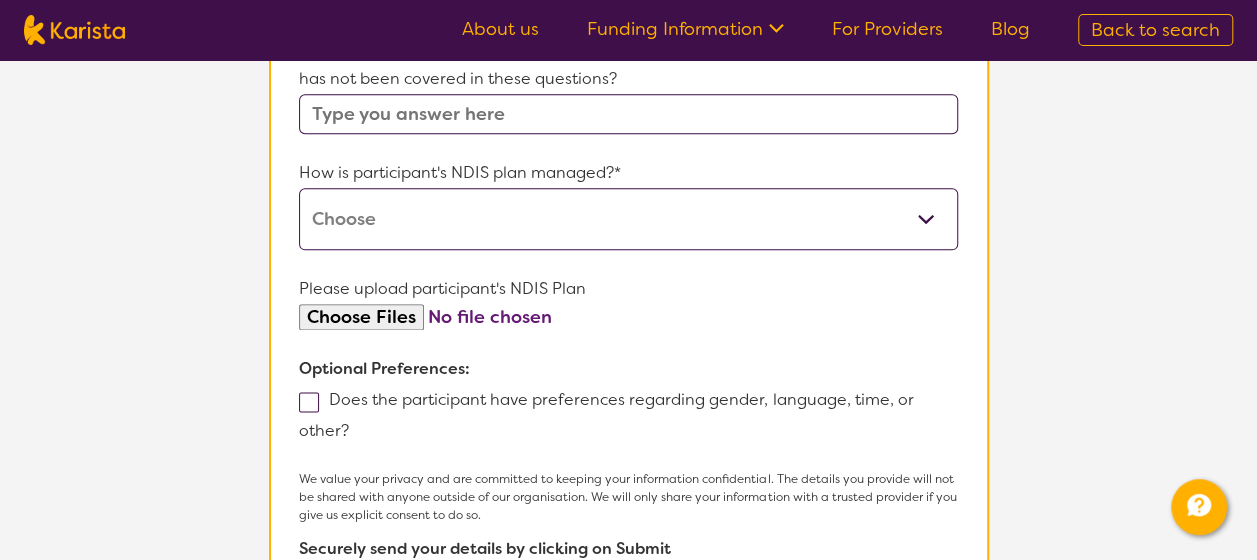 click at bounding box center (628, 317) 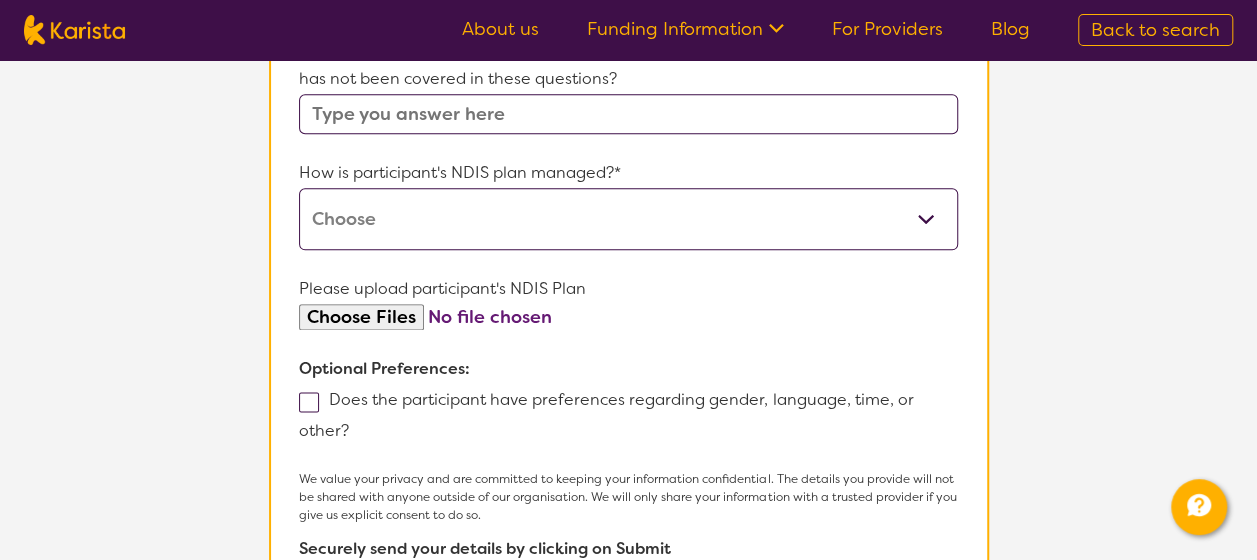 type on "C:\fakepath\[PERSON_NAME] [PERSON_NAME] NDIS Plan.pdf" 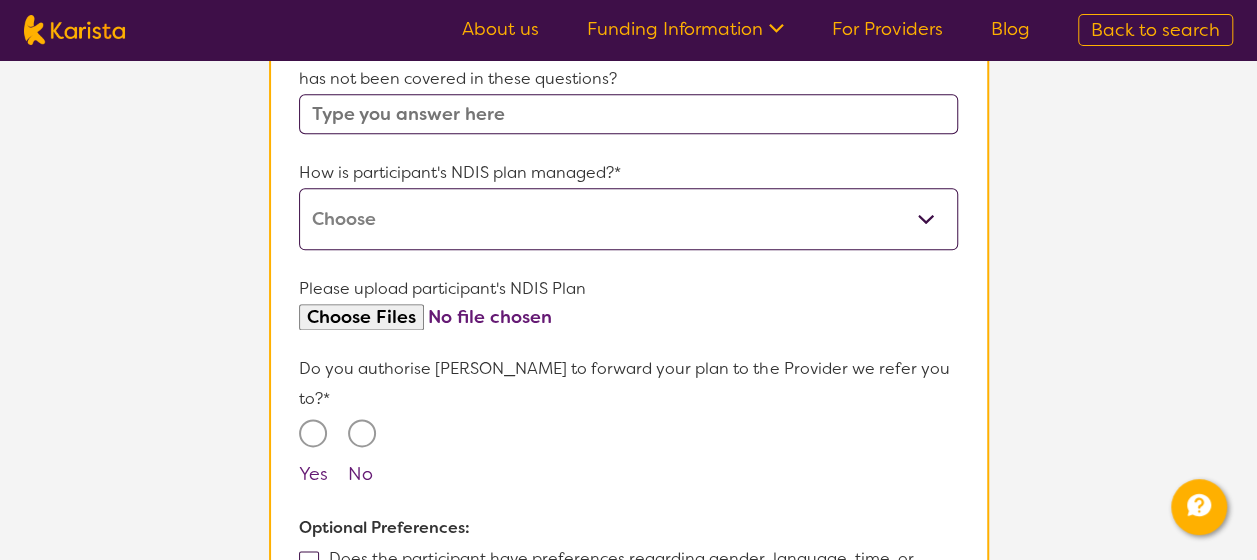 click on "Yes" at bounding box center (313, 433) 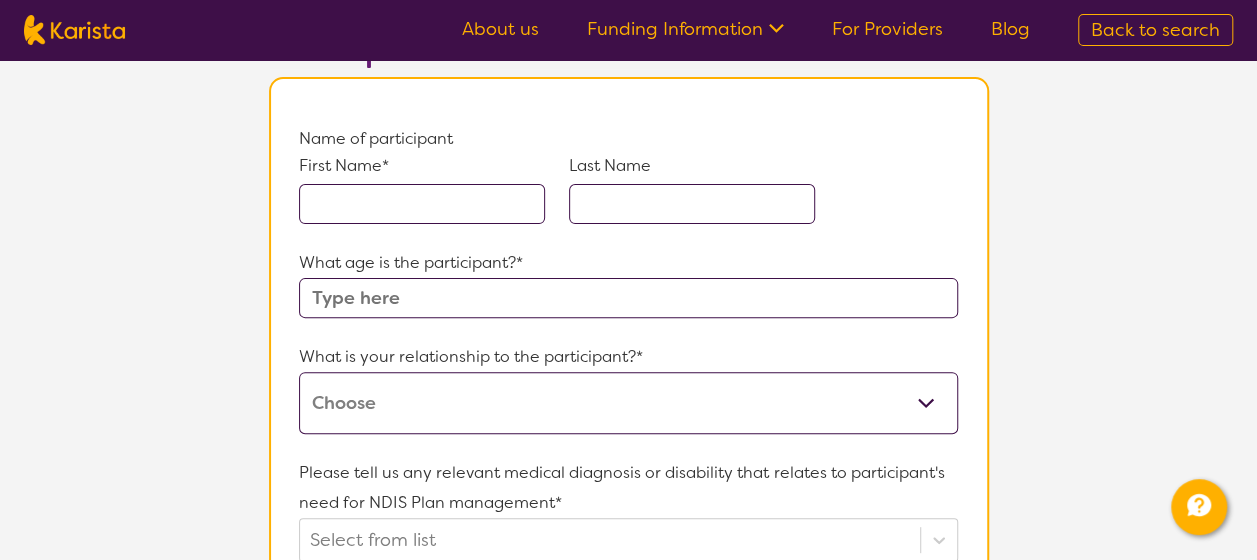 scroll, scrollTop: 100, scrollLeft: 0, axis: vertical 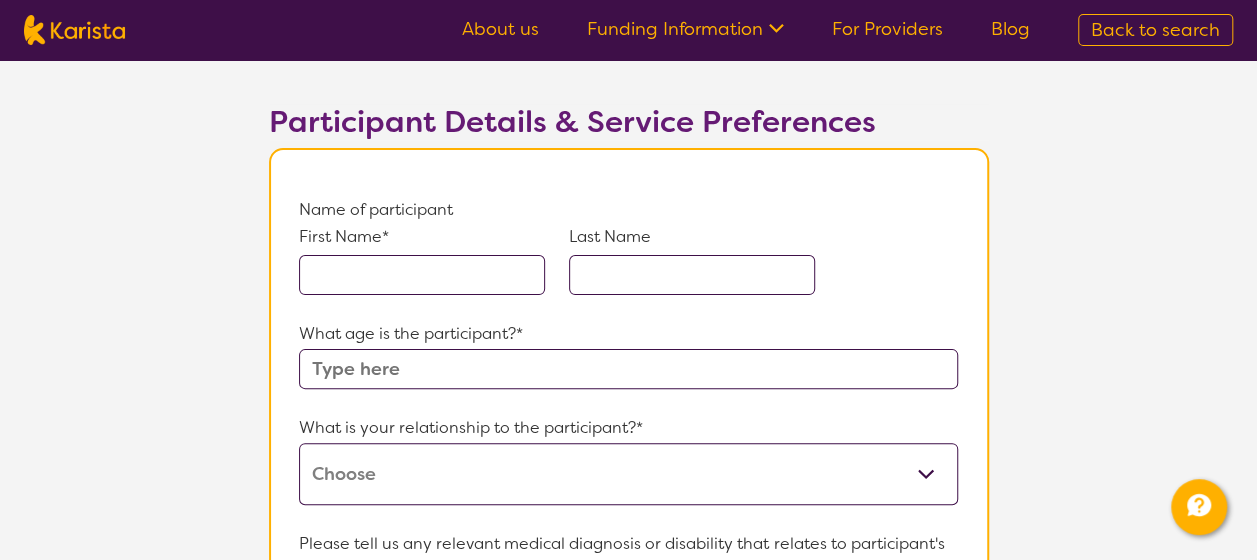 click at bounding box center (422, 275) 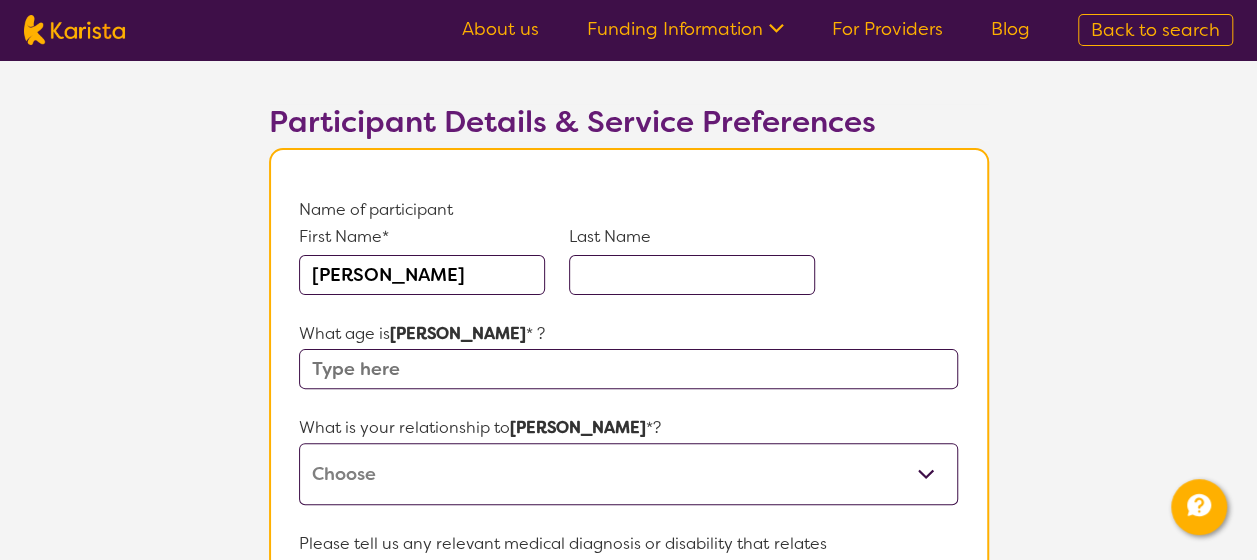 type on "[PERSON_NAME]" 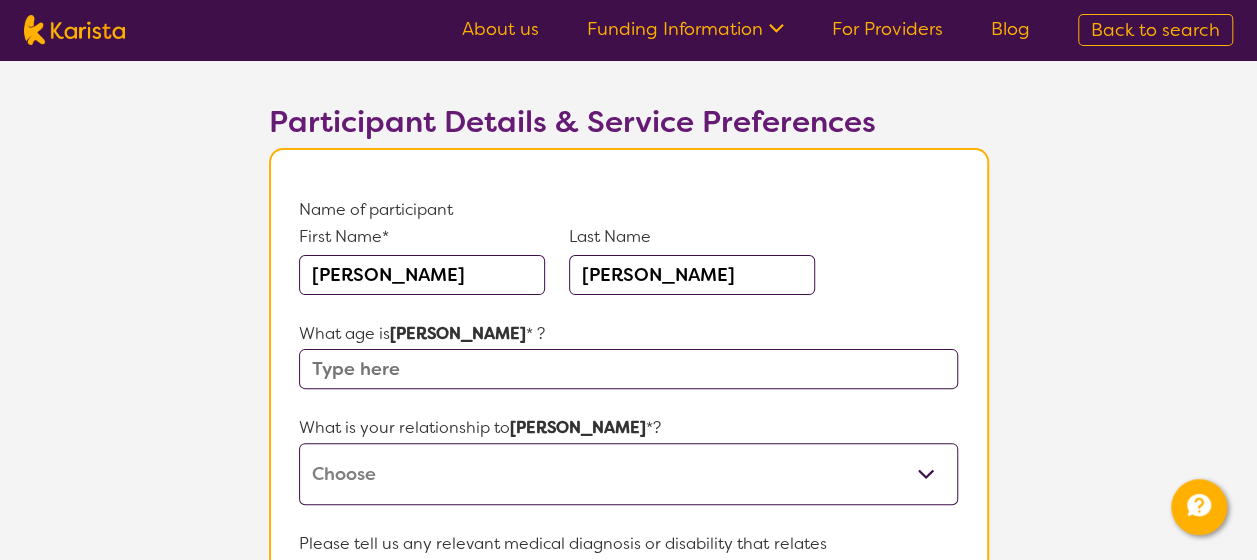 type on "[PERSON_NAME]" 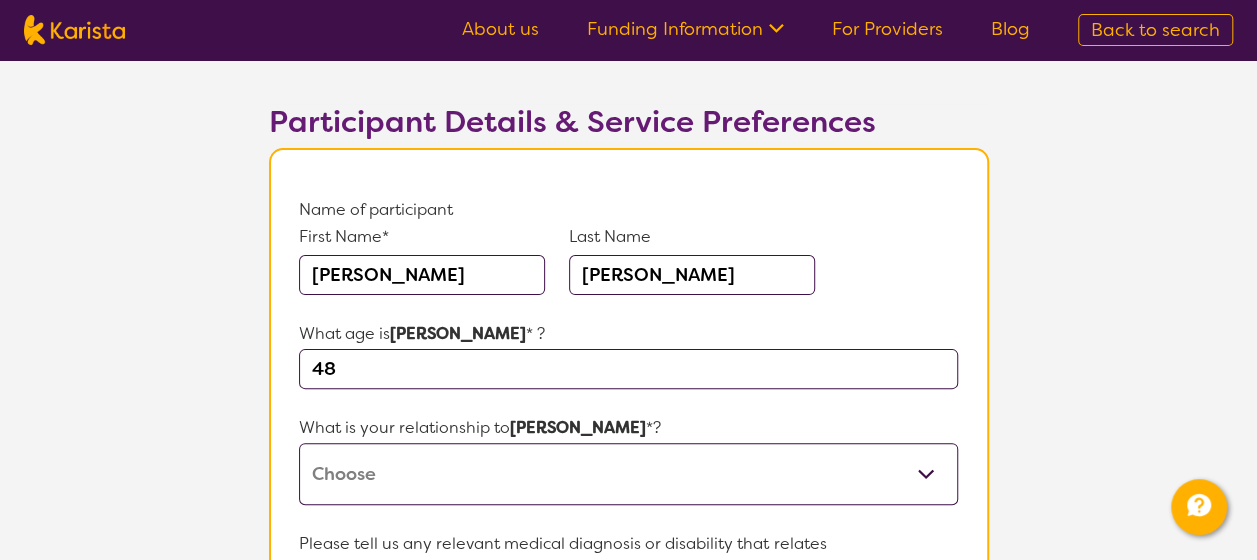 type on "48" 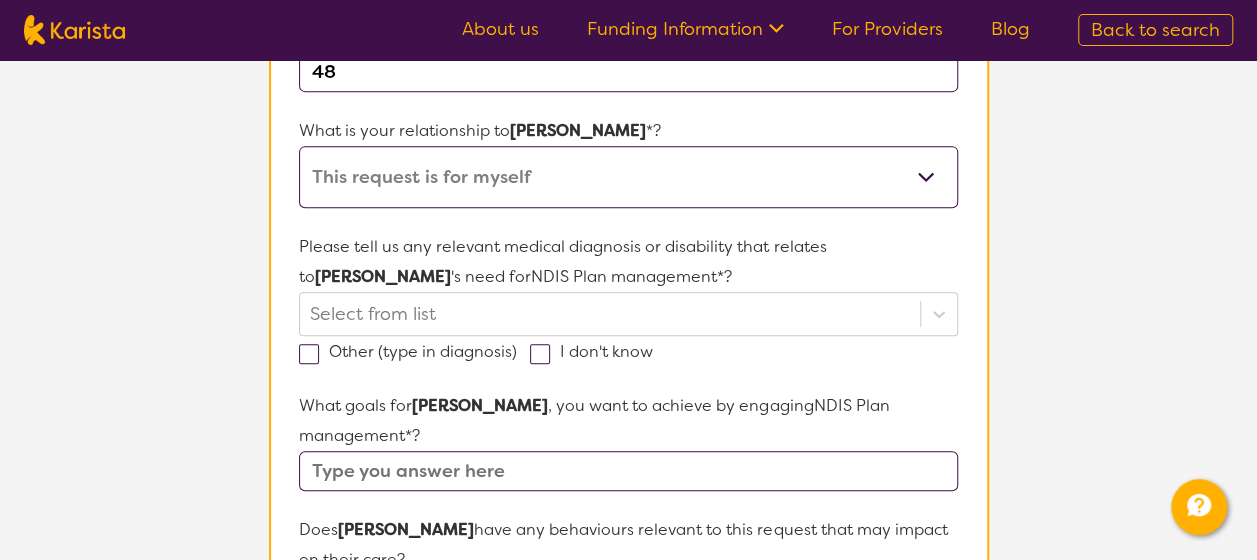 scroll, scrollTop: 400, scrollLeft: 0, axis: vertical 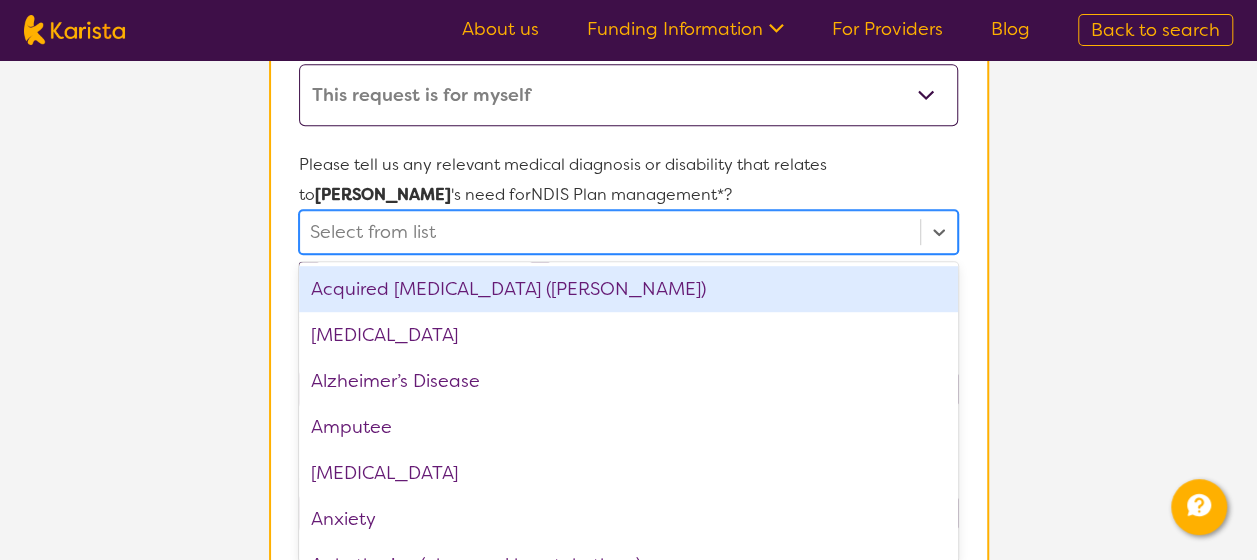 click on "option Acquired [MEDICAL_DATA] (ABI) focused, 1 of 75. 75 results available. Use Up and Down to choose options, press Enter to select the currently focused option, press Escape to exit the menu, press Tab to select the option and exit the menu. Select from list Acquired [MEDICAL_DATA] (ABI) [MEDICAL_DATA] Alzheimer’s Disease Amputee [MEDICAL_DATA] Anxiety Arrhythmias (abnormal heart rhythms) [MEDICAL_DATA] ASD [MEDICAL_DATA] [MEDICAL_DATA] [MEDICAL_DATA] Bowel issues [MEDICAL_DATA] [MEDICAL_DATA] Cataracts [MEDICAL_DATA] [MEDICAL_DATA] [MEDICAL_DATA] (COPD) [MEDICAL_DATA] conditions (e.g., [MEDICAL_DATA], [MEDICAL_DATA]) Congenital conditions [MEDICAL_DATA] (DVT) Dementia [MEDICAL_DATA] [MEDICAL_DATA] [MEDICAL_DATA] [MEDICAL_DATA] [MEDICAL_DATA] [MEDICAL_DATA] [MEDICAL_DATA] disorders (e.g., [MEDICAL_DATA]) [MEDICAL_DATA] Falls and fall-related injuries [MEDICAL_DATA] disorders (e.g., GERD, [MEDICAL_DATA]) [MEDICAL_DATA] [MEDICAL_DATA] Heart Disease [MEDICAL_DATA] ([MEDICAL_DATA]) [MEDICAL_DATA] [MEDICAL_DATA] None [MEDICAL_DATA]" at bounding box center (628, 232) 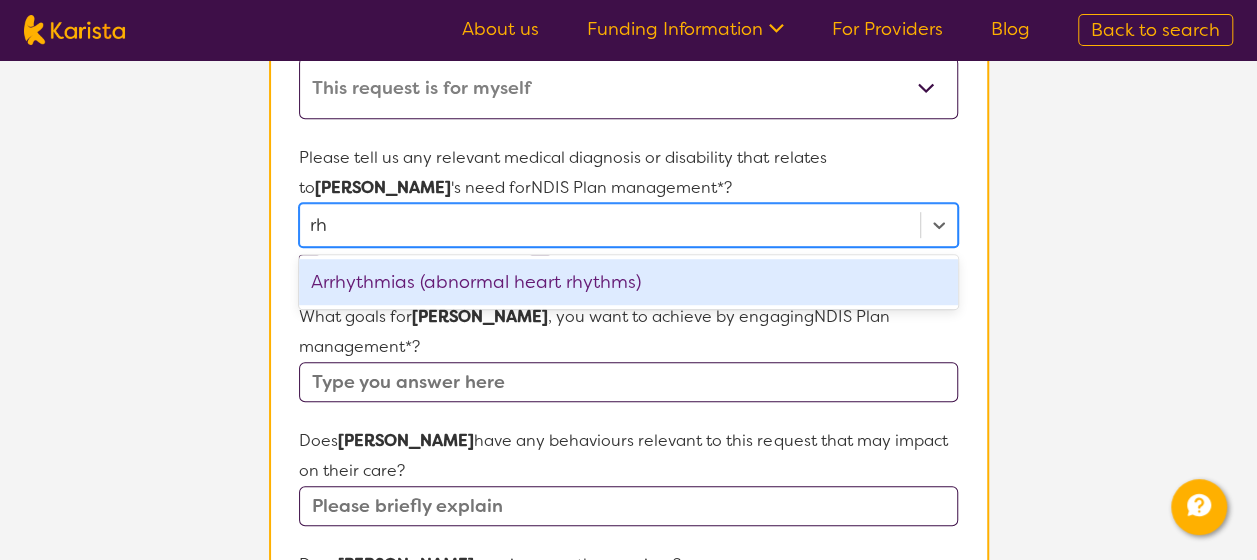 scroll, scrollTop: 0, scrollLeft: 0, axis: both 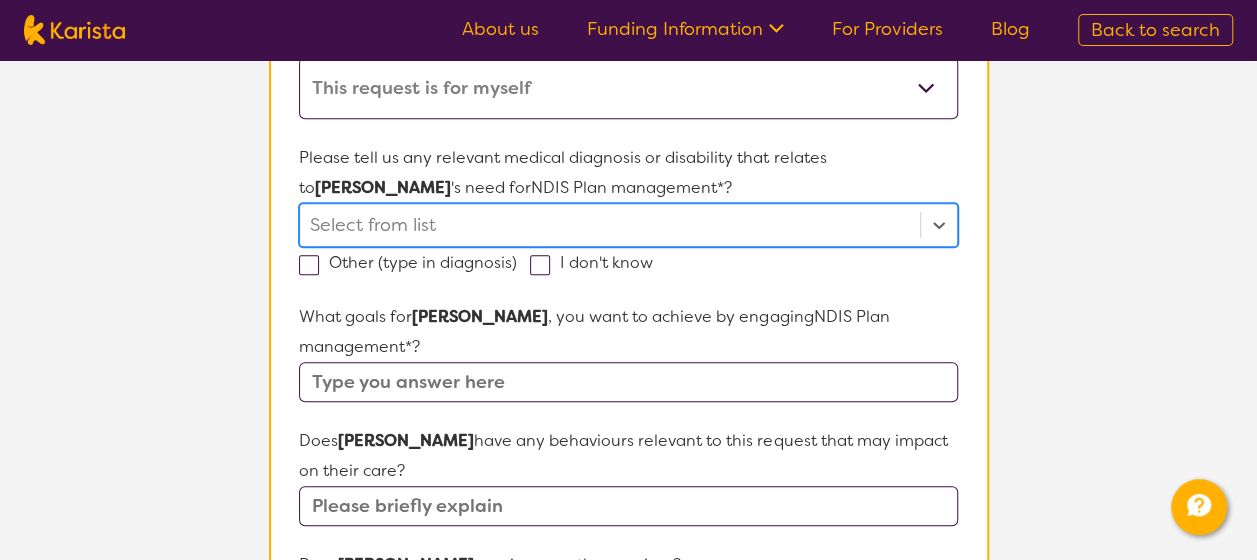 drag, startPoint x: 420, startPoint y: 222, endPoint x: 375, endPoint y: 227, distance: 45.276924 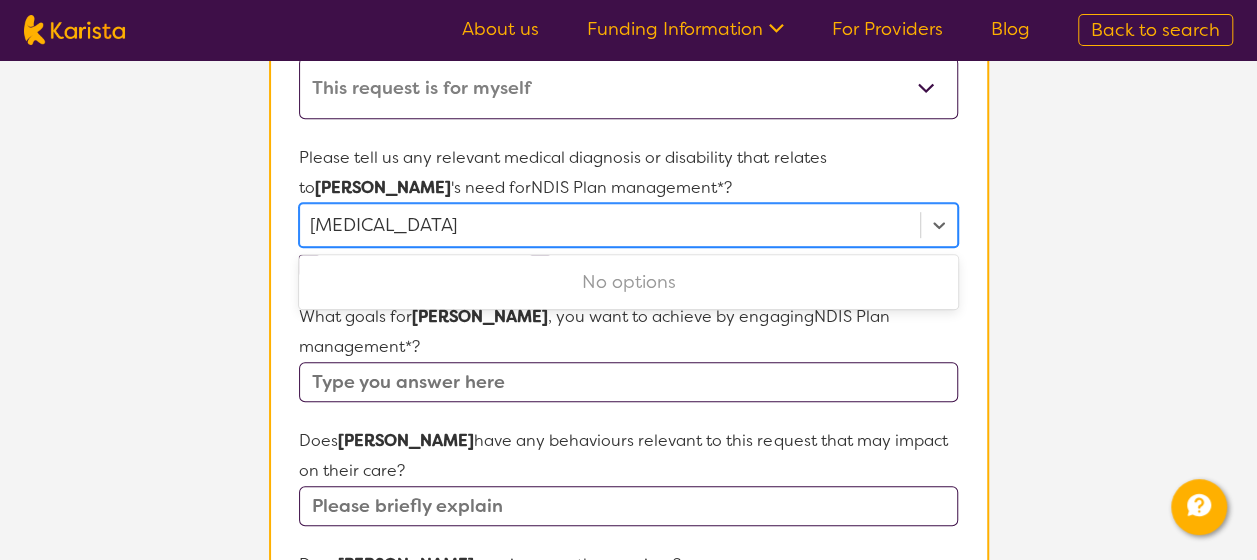 type on "[MEDICAL_DATA]" 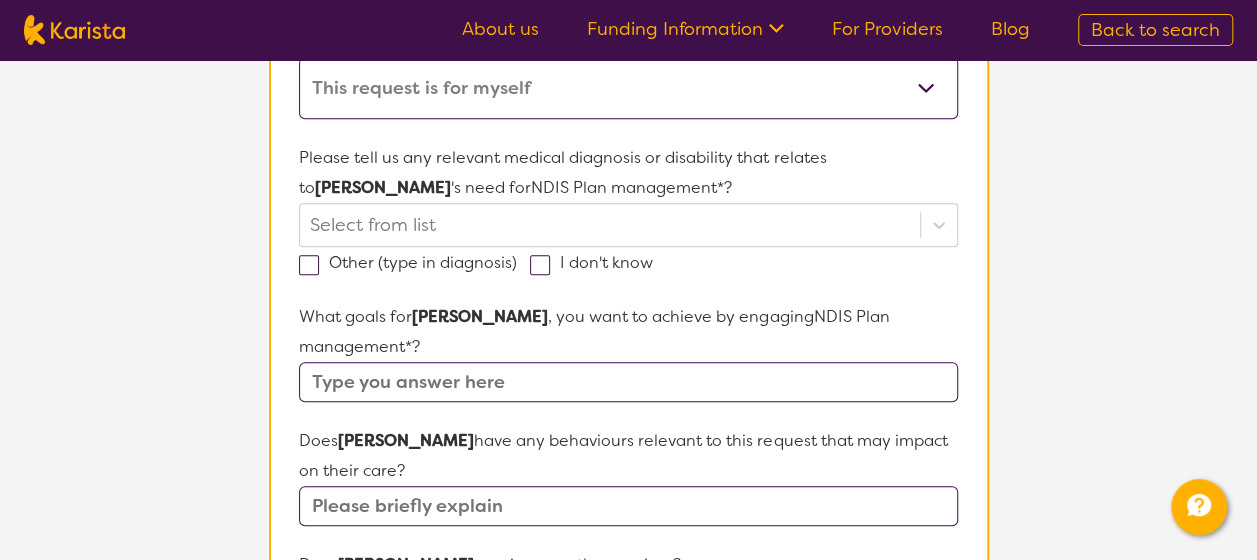 click at bounding box center (309, 265) 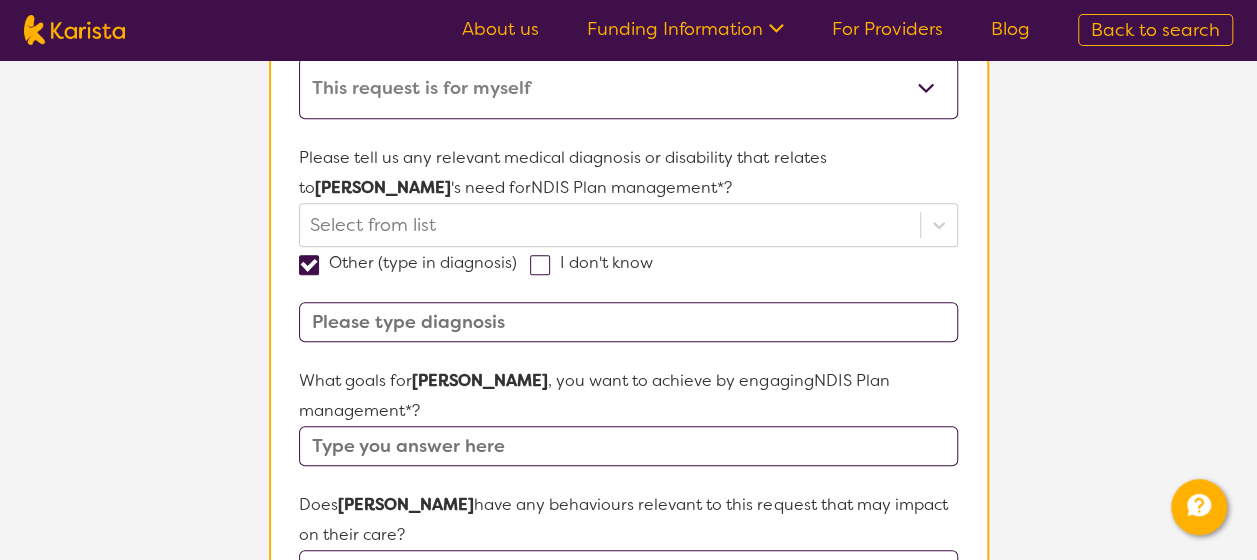 click at bounding box center (628, 322) 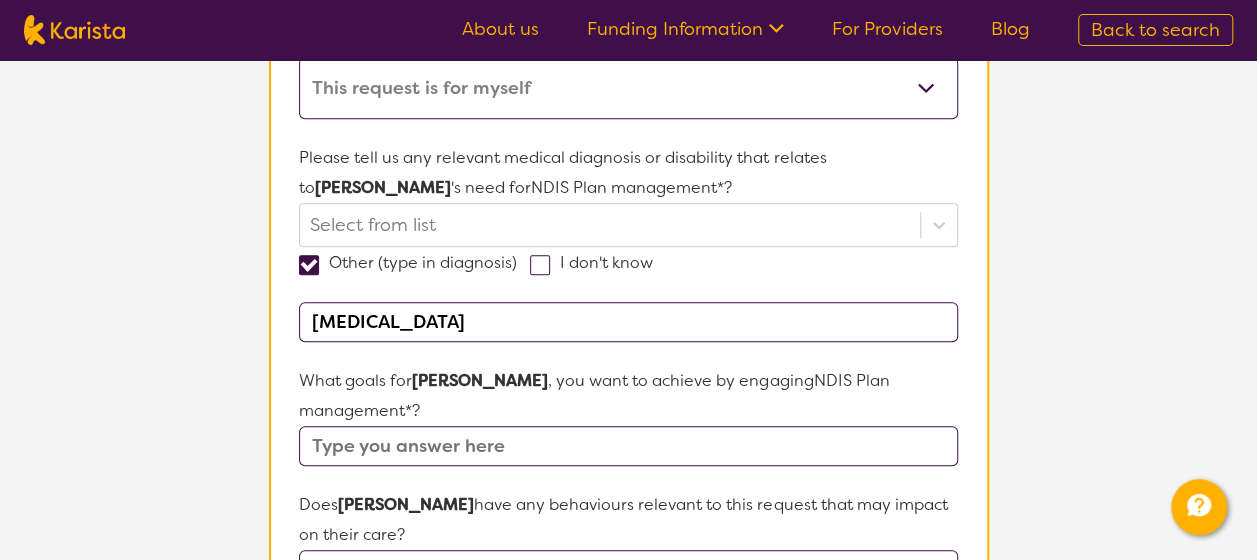 type on "[MEDICAL_DATA]" 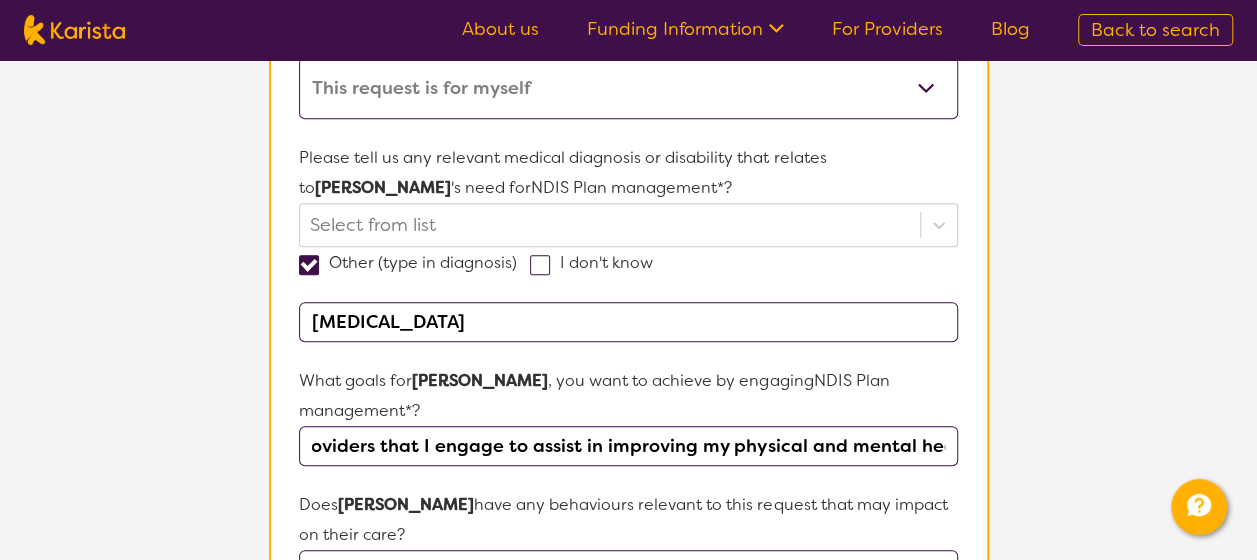 scroll, scrollTop: 0, scrollLeft: 612, axis: horizontal 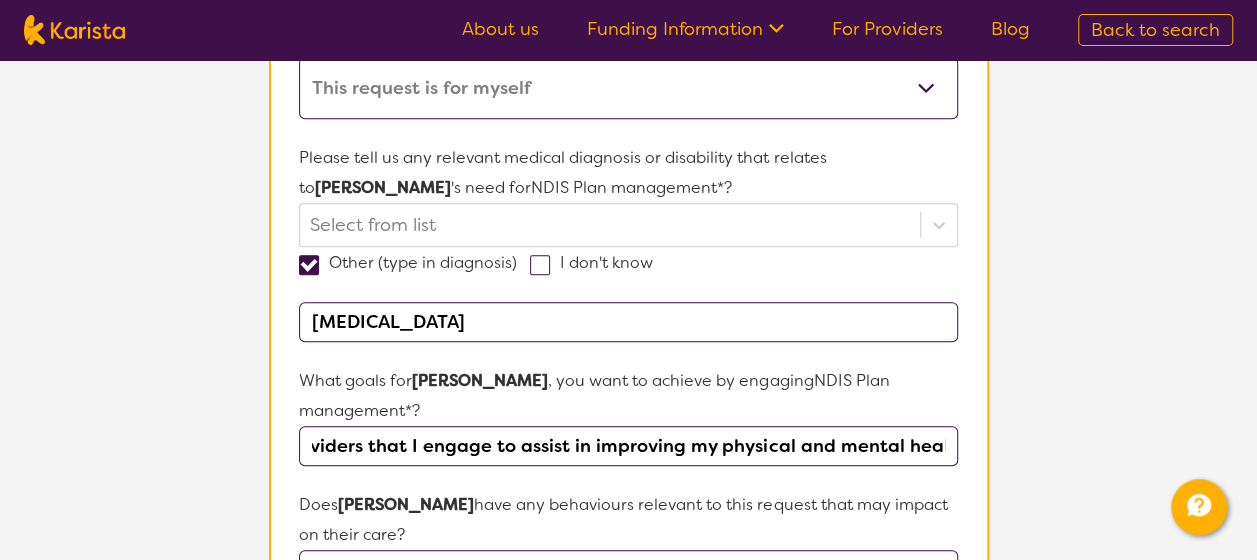 type on "To efficiently and effectively provide prompt payment to service providers that I engage to assist in improving my physical and mental health" 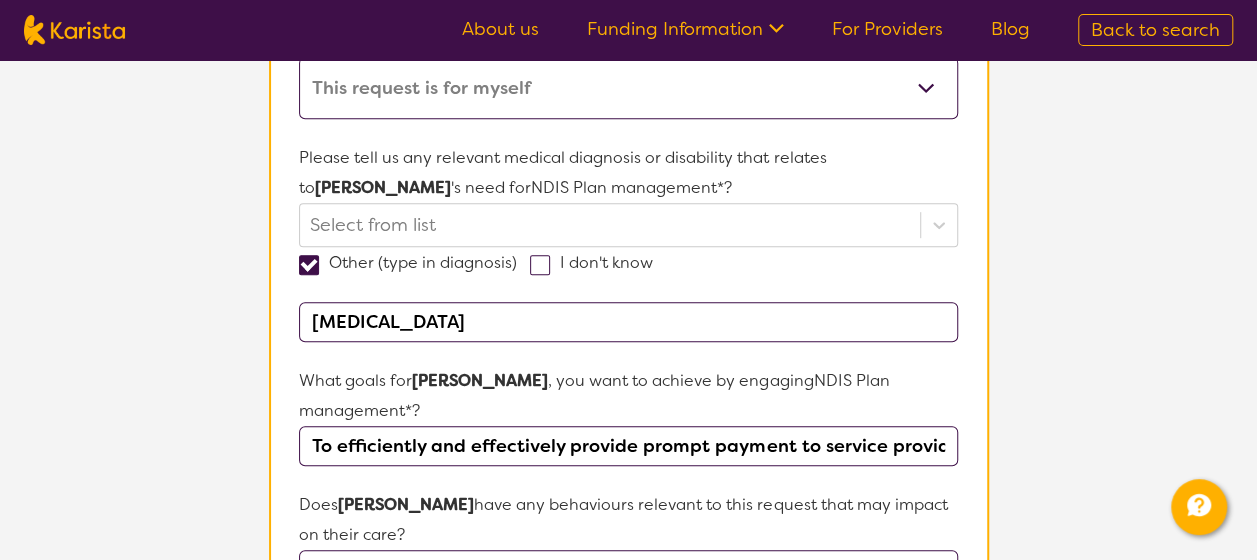 click at bounding box center (628, 570) 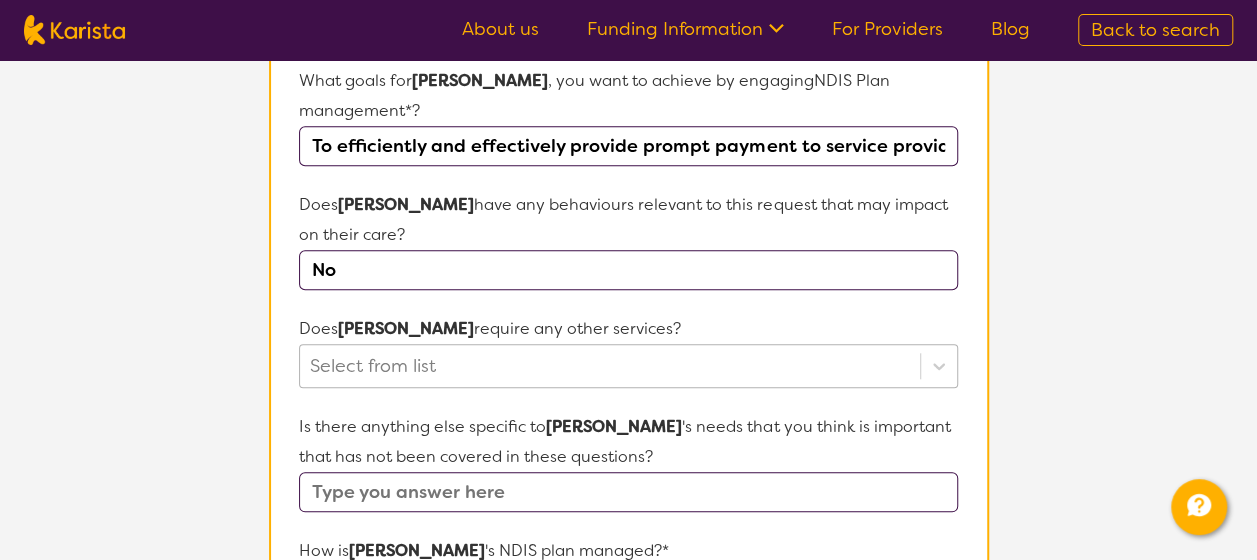type on "No" 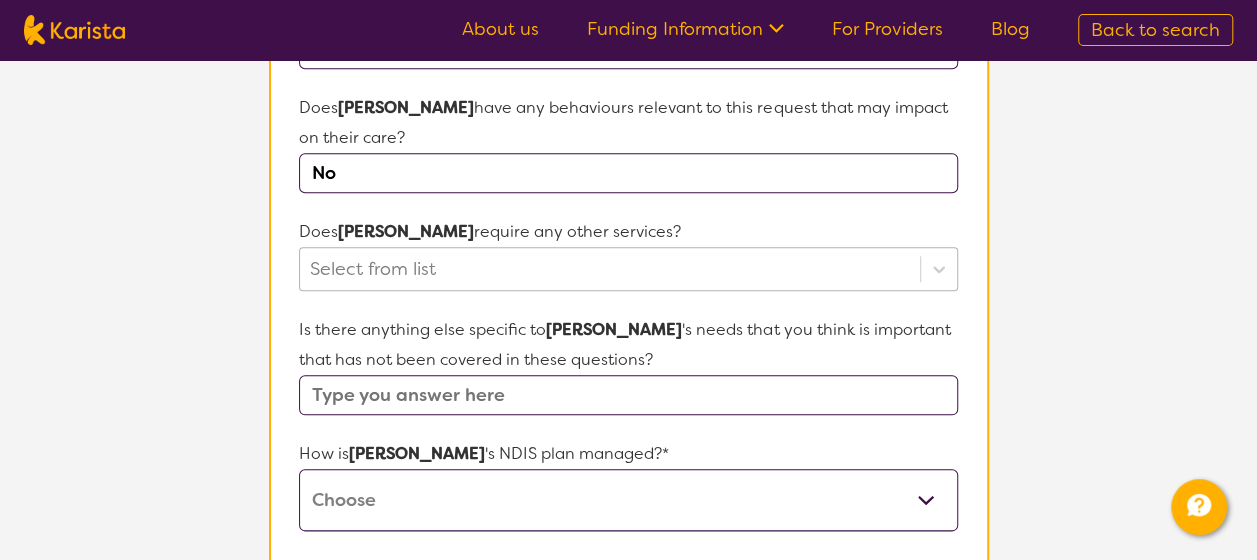 click on "Select from list" at bounding box center [628, 269] 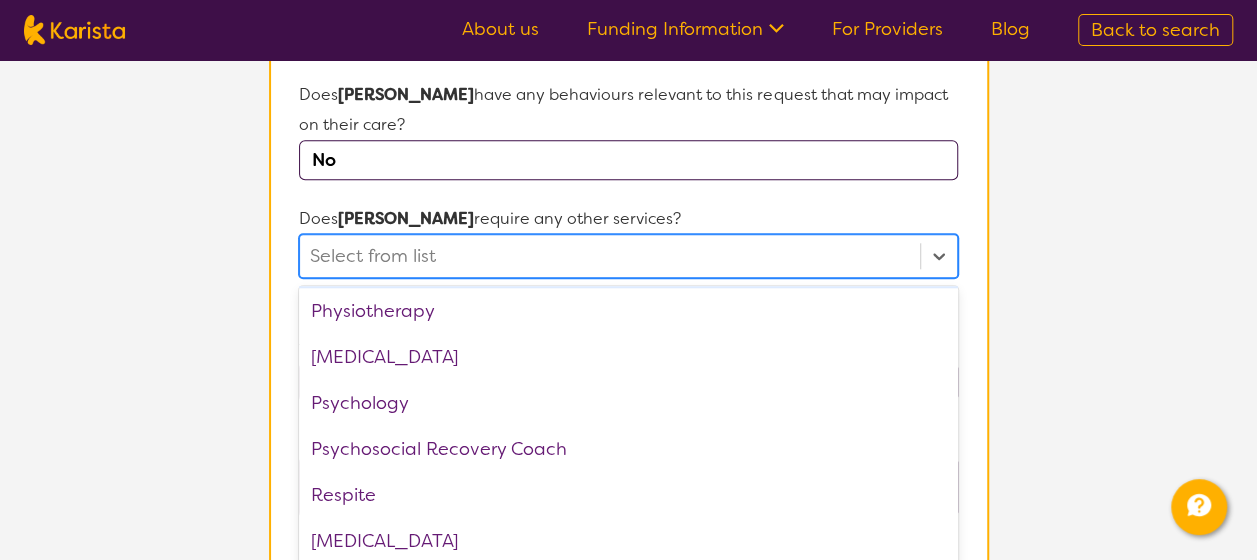 scroll, scrollTop: 674, scrollLeft: 0, axis: vertical 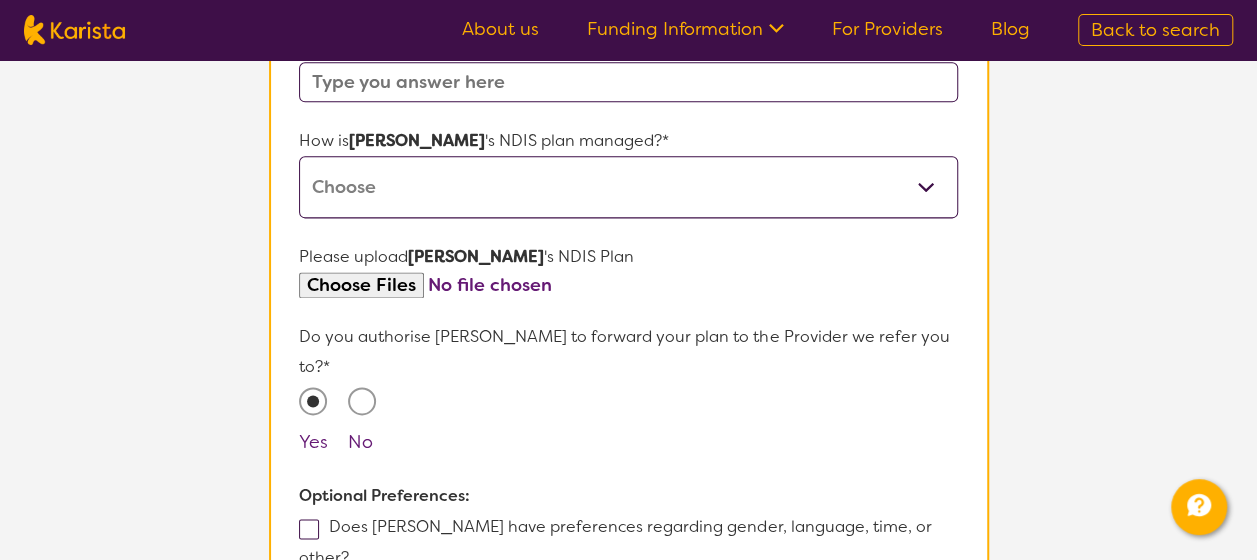 click on "L About You 2 Participant Details 3 Confirmation Participant Details & Service Preferences Name of participant First Name* [PERSON_NAME] Last Name [PERSON_NAME] What age is  [PERSON_NAME] * ? 48 What is your relationship to  [PERSON_NAME] *? This request is for myself I am their parent I am their child I am their spouse/partner I am their carer I am their Support Coordinator I am their Local Area Coordinator I am their Child Safety Officer I am their Aged Care Case Worker Other Please tell us any relevant medical diagnosis or disability that relates to  [PERSON_NAME] 's need for  NDIS Plan management *? Select from list Other (type in diagnosis) I don't know [MEDICAL_DATA] What goals for  [PERSON_NAME] , you want to achieve by engaging  NDIS Plan management *? To efficiently and effectively provide prompt payment to service providers that I engage to assist in improving my physical and mental health Does  [PERSON_NAME]  have any behaviours relevant to this request that may impact on their care? No Does  [PERSON_NAME]  require any other services? [PERSON_NAME] Yes" at bounding box center (628, -128) 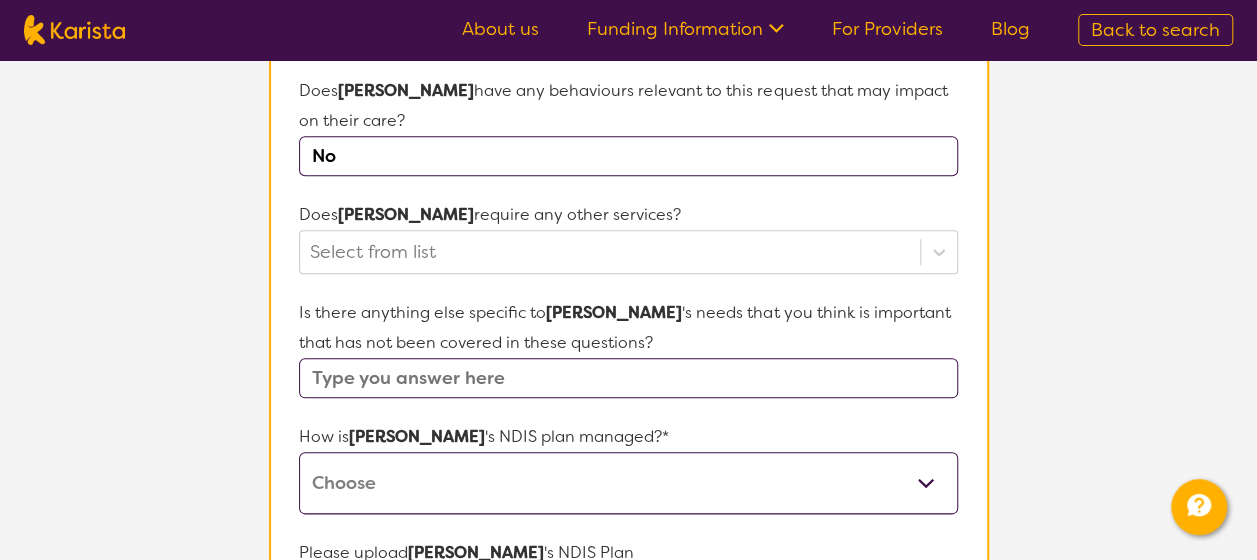 scroll, scrollTop: 896, scrollLeft: 0, axis: vertical 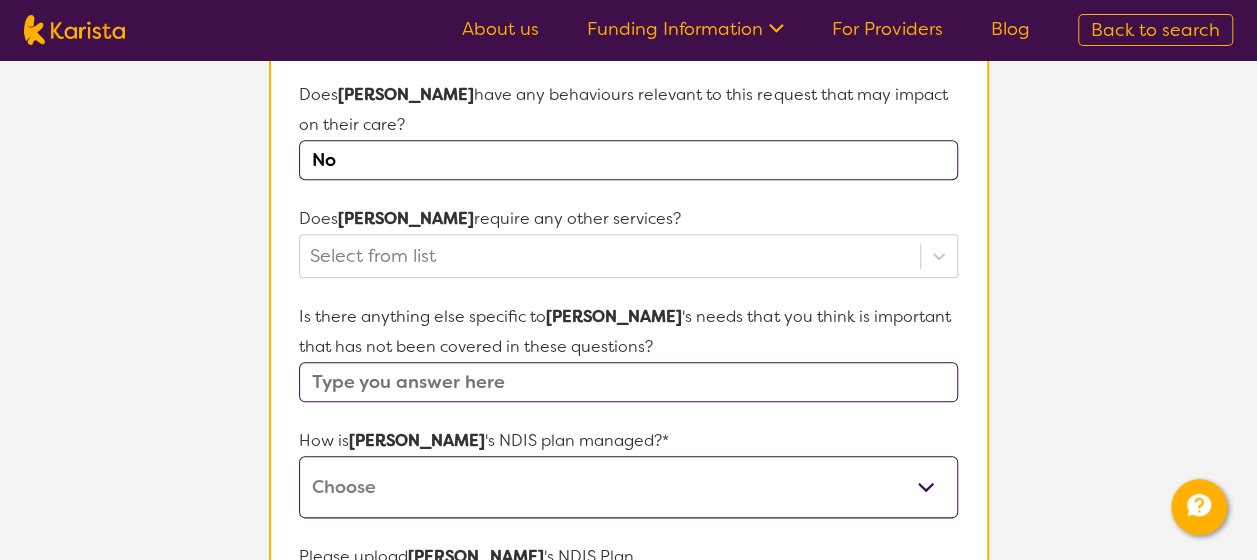 click on "Self-managed NDIS plan Managed by a registered plan management provider (not the NDIA) Agency-managed (by the NDIA) I'm not sure" at bounding box center (628, 487) 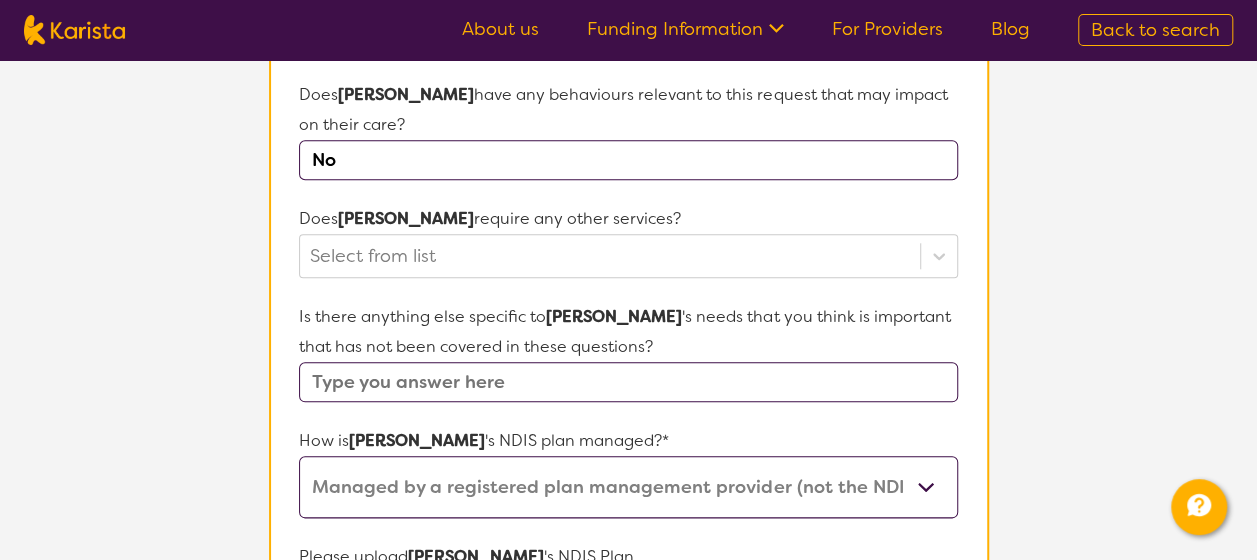 click on "Self-managed NDIS plan Managed by a registered plan management provider (not the NDIA) Agency-managed (by the NDIA) I'm not sure" at bounding box center (628, 487) 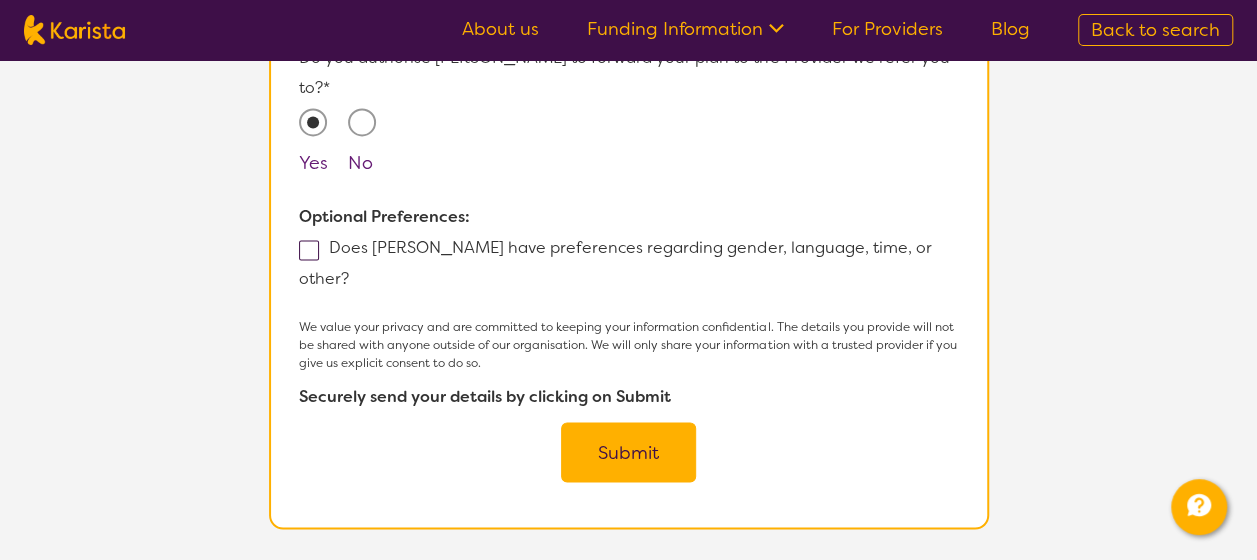 scroll, scrollTop: 1496, scrollLeft: 0, axis: vertical 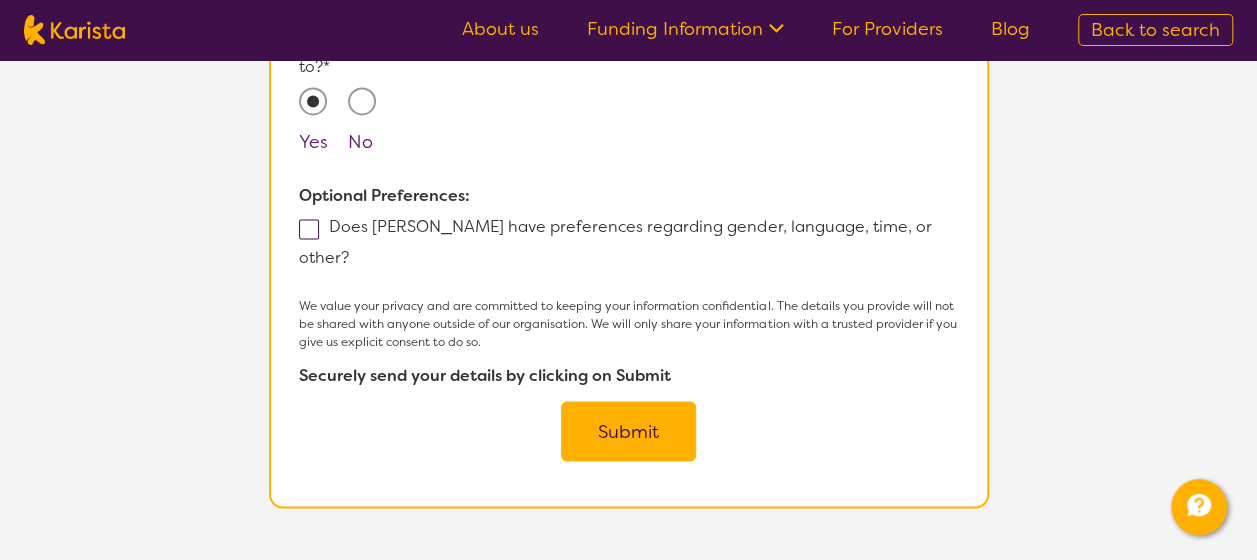 click on "Submit" at bounding box center (628, 431) 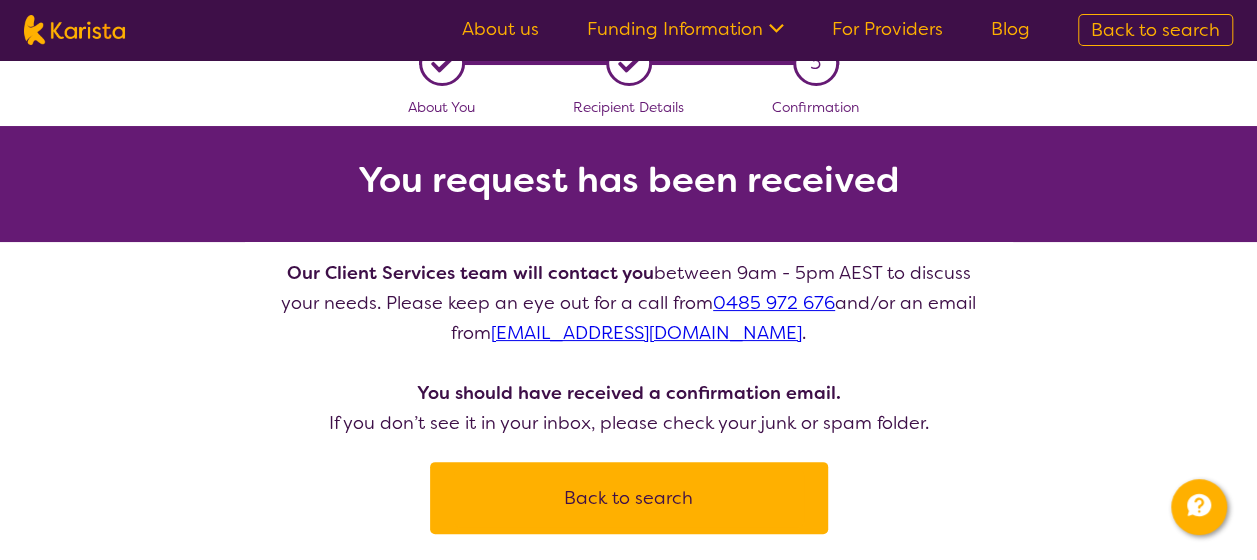 scroll, scrollTop: 0, scrollLeft: 0, axis: both 